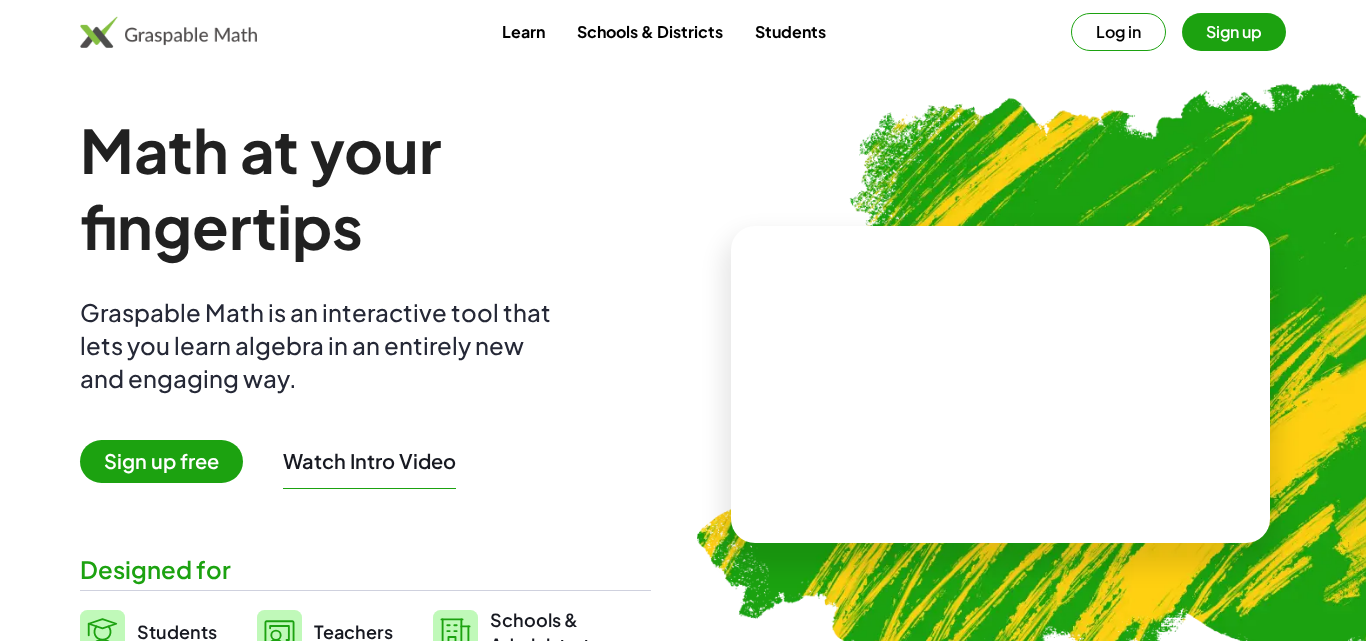 scroll, scrollTop: 0, scrollLeft: 0, axis: both 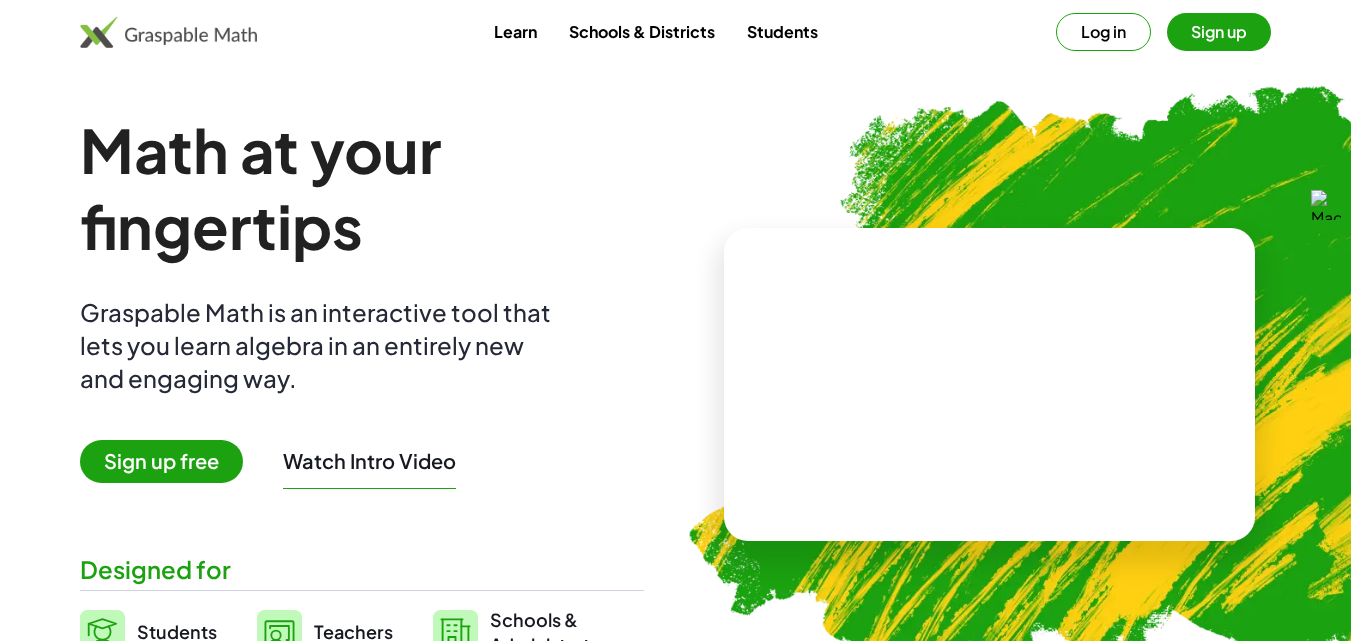 click on "Sign up free" at bounding box center [161, 461] 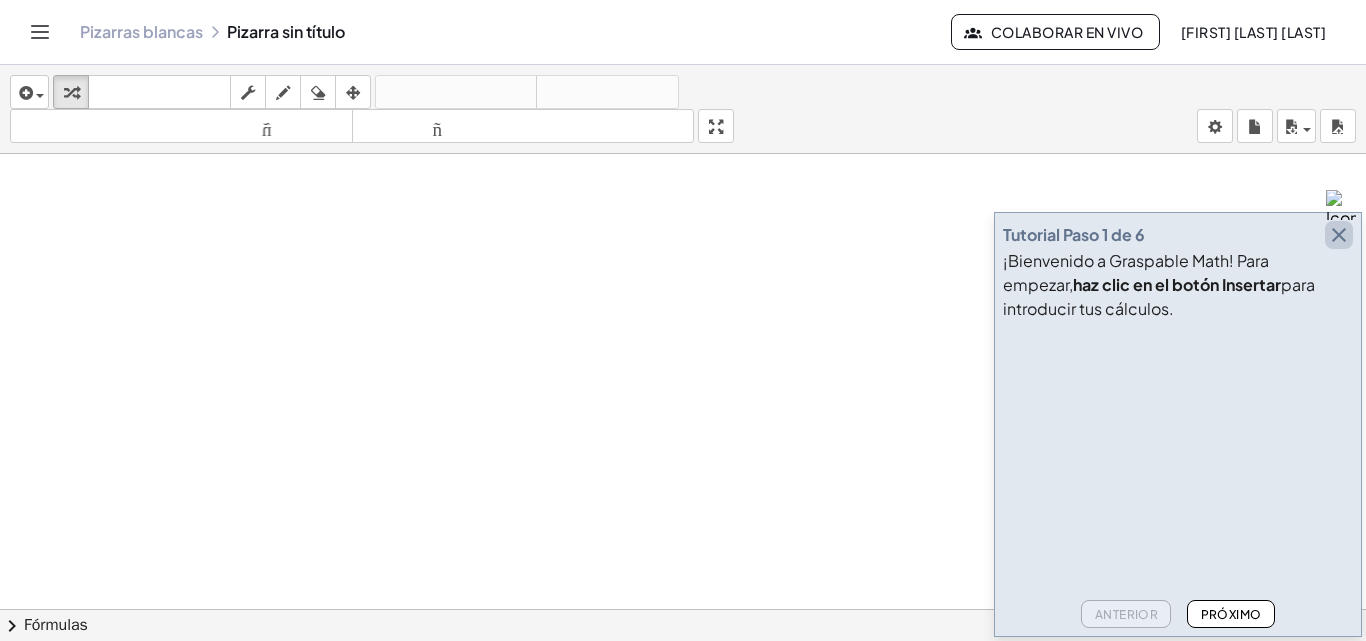 click at bounding box center [1339, 235] 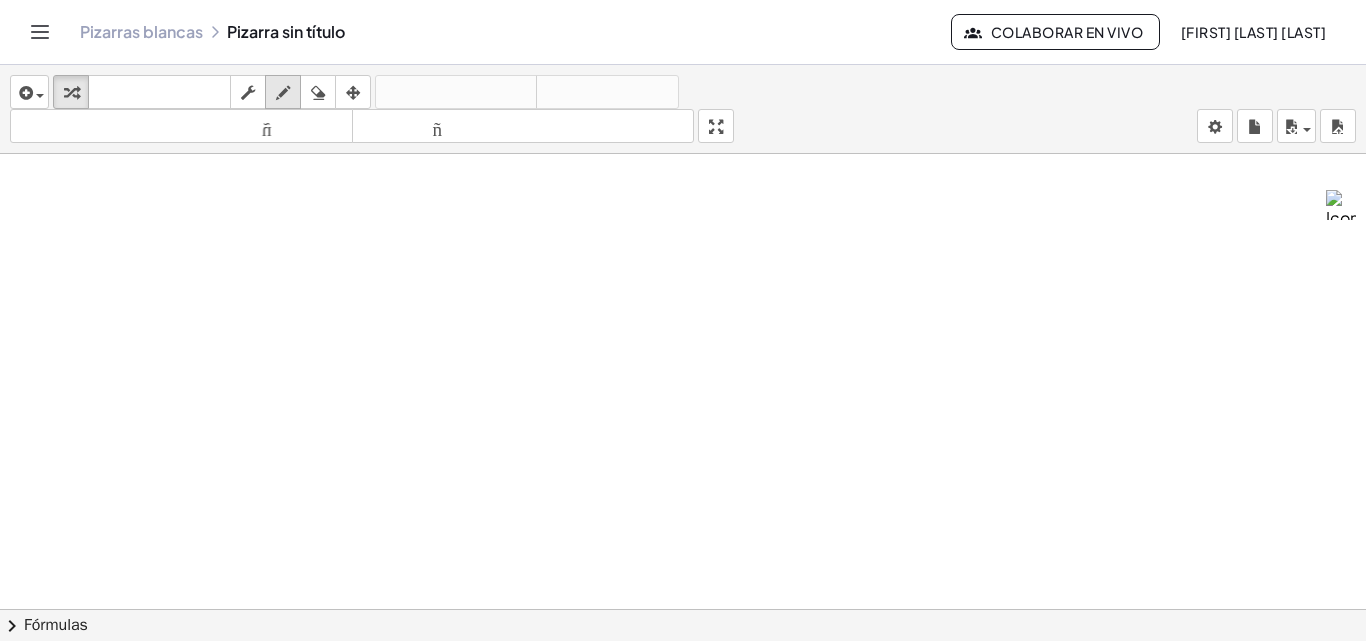 click at bounding box center [283, 93] 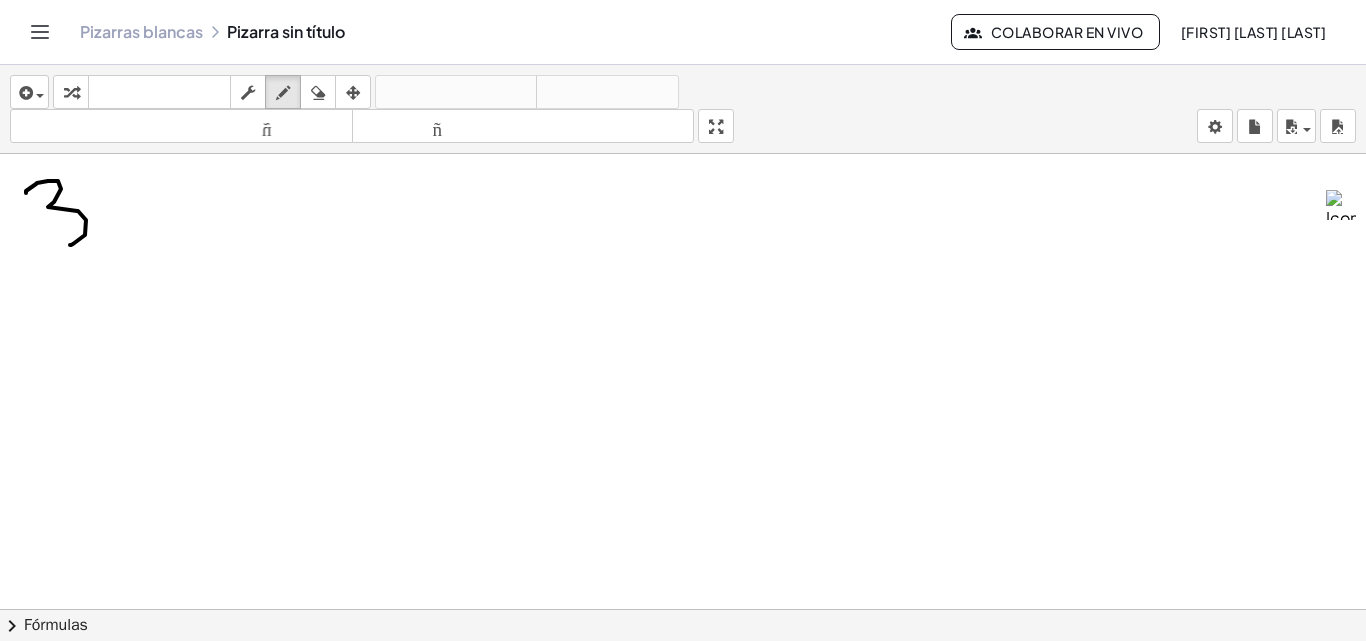 drag, startPoint x: 26, startPoint y: 192, endPoint x: 55, endPoint y: 251, distance: 65.74192 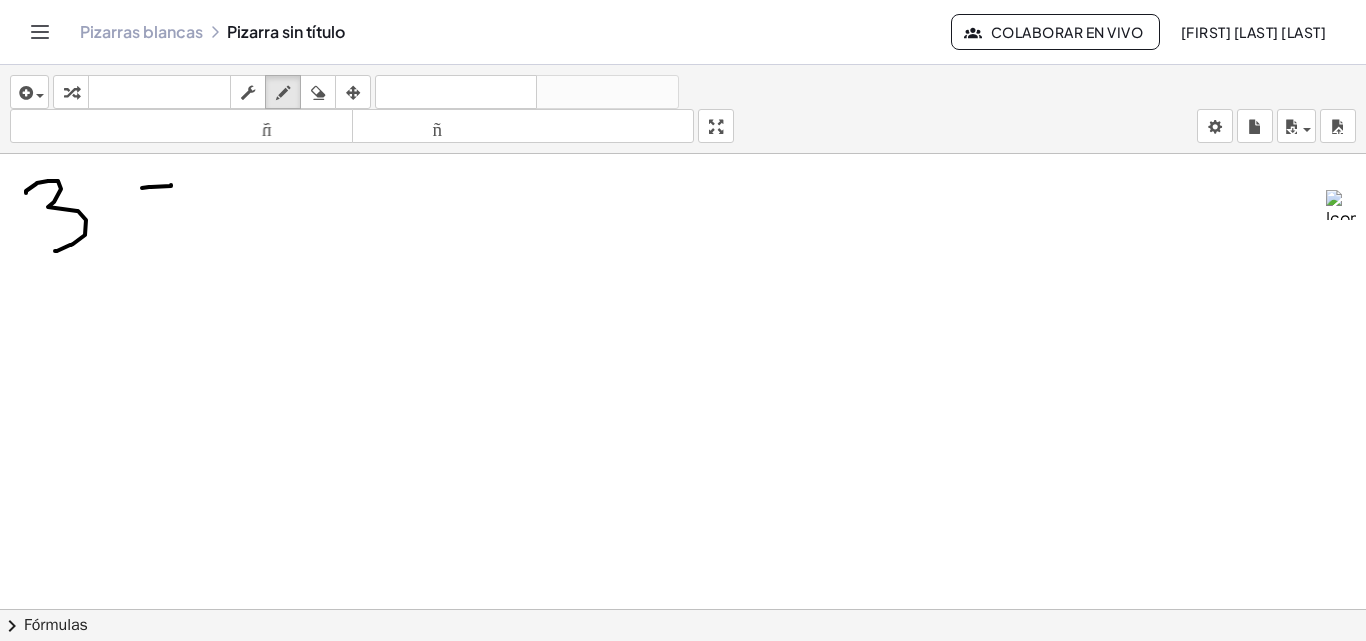 drag, startPoint x: 142, startPoint y: 188, endPoint x: 172, endPoint y: 185, distance: 30.149628 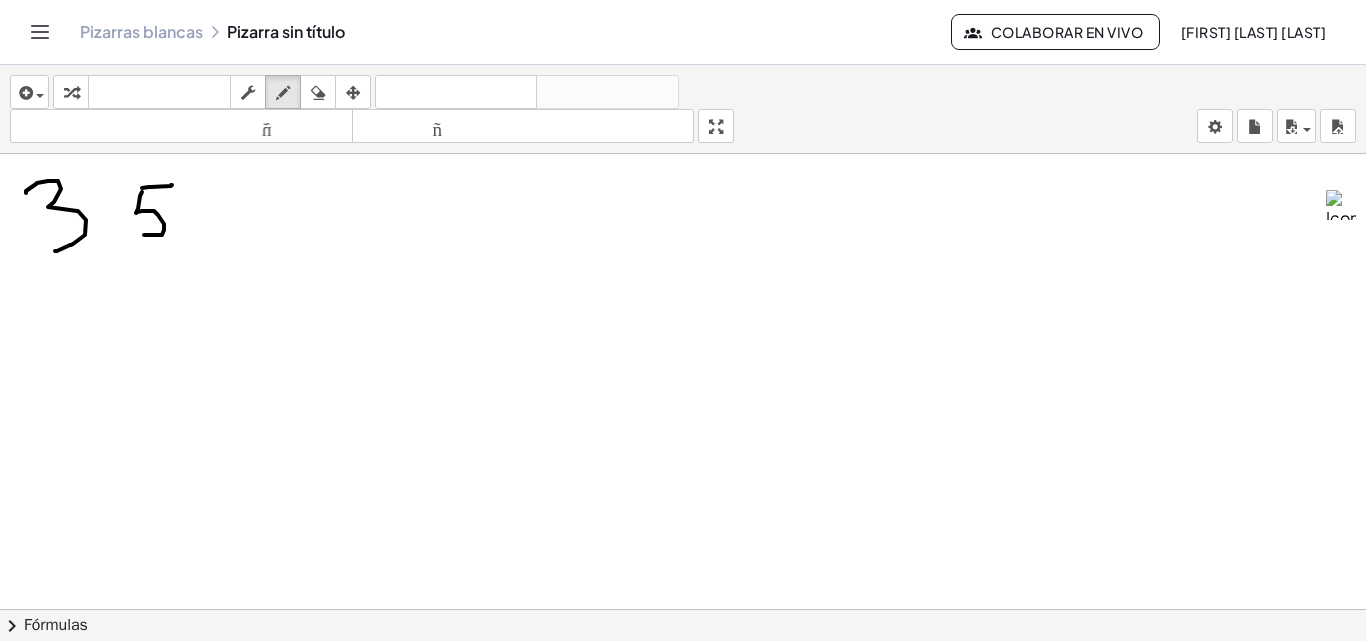 drag, startPoint x: 140, startPoint y: 196, endPoint x: 144, endPoint y: 235, distance: 39.20459 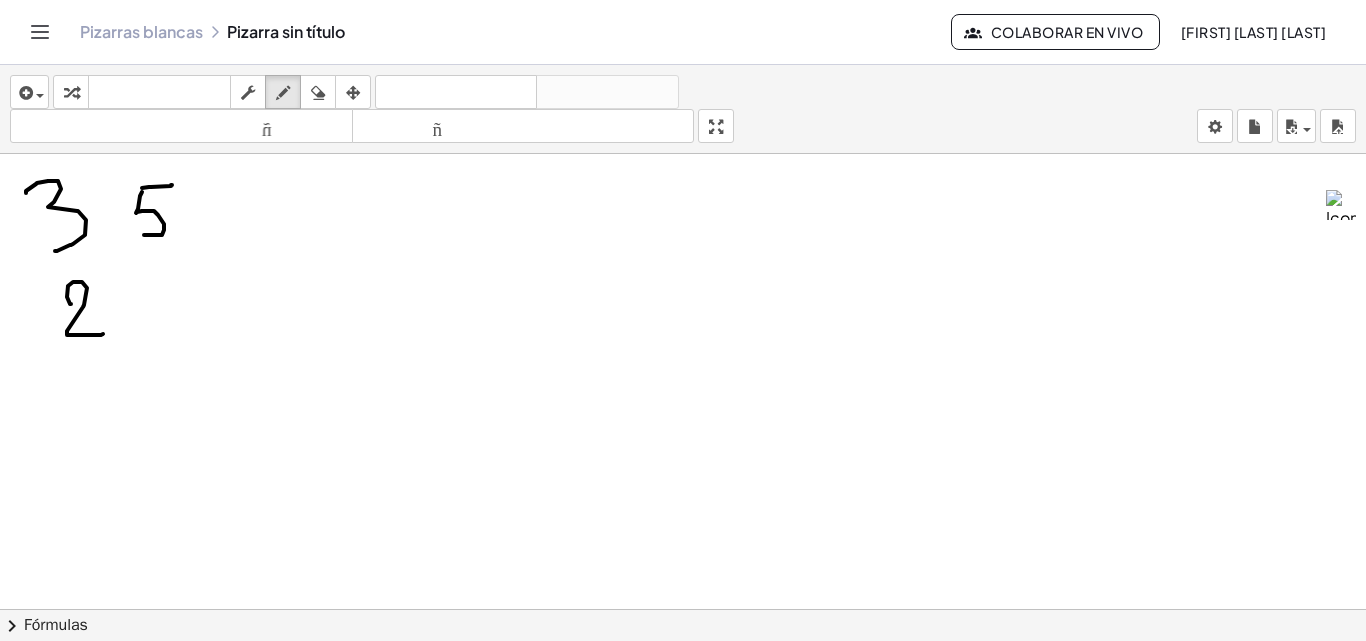 drag, startPoint x: 71, startPoint y: 304, endPoint x: 115, endPoint y: 316, distance: 45.607018 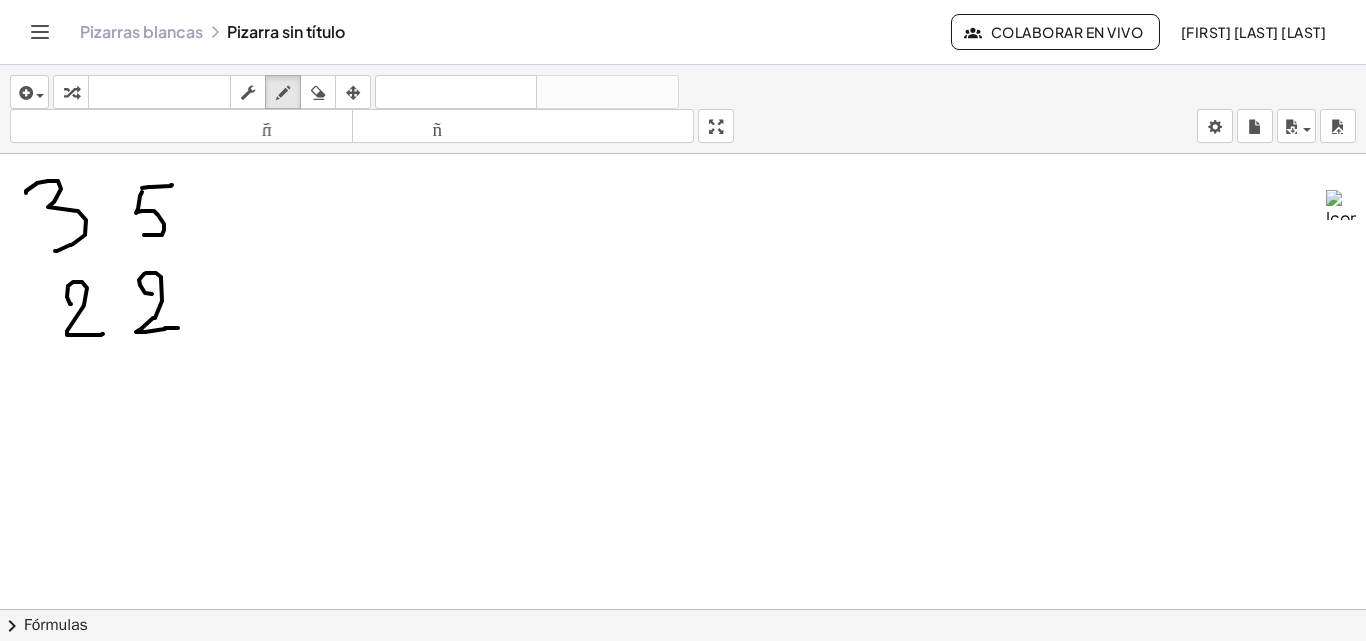 drag, startPoint x: 152, startPoint y: 294, endPoint x: 178, endPoint y: 328, distance: 42.80187 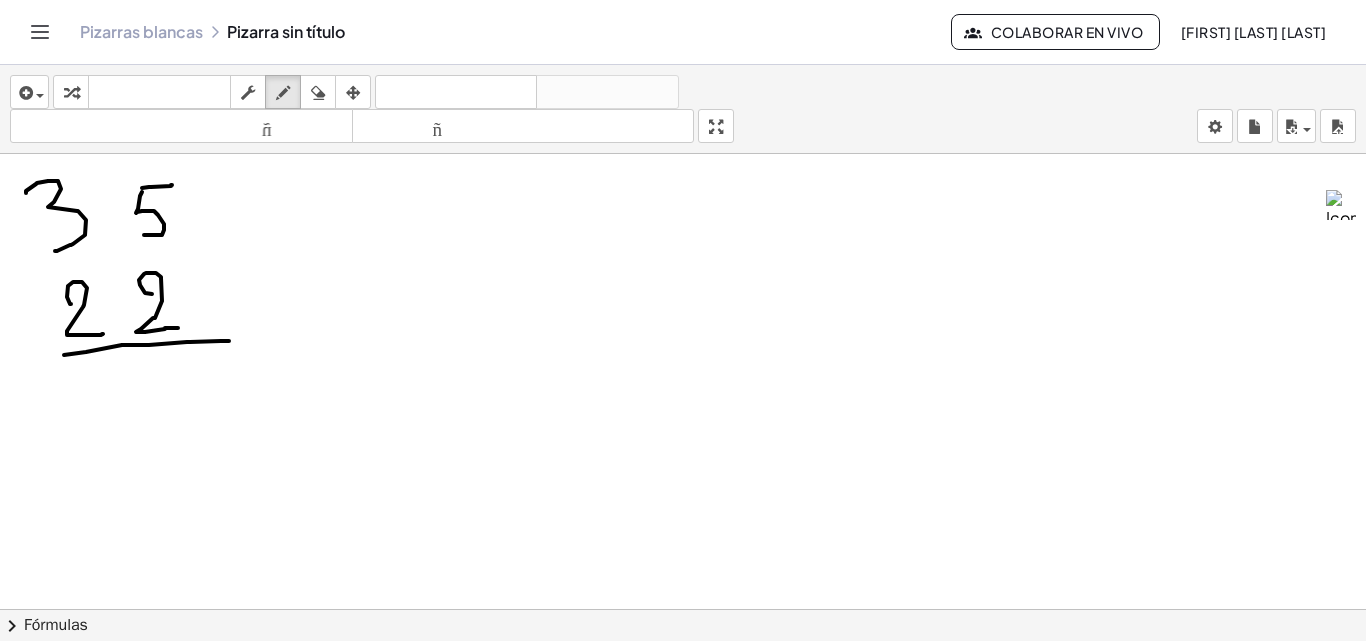 drag, startPoint x: 64, startPoint y: 355, endPoint x: 229, endPoint y: 341, distance: 165.59288 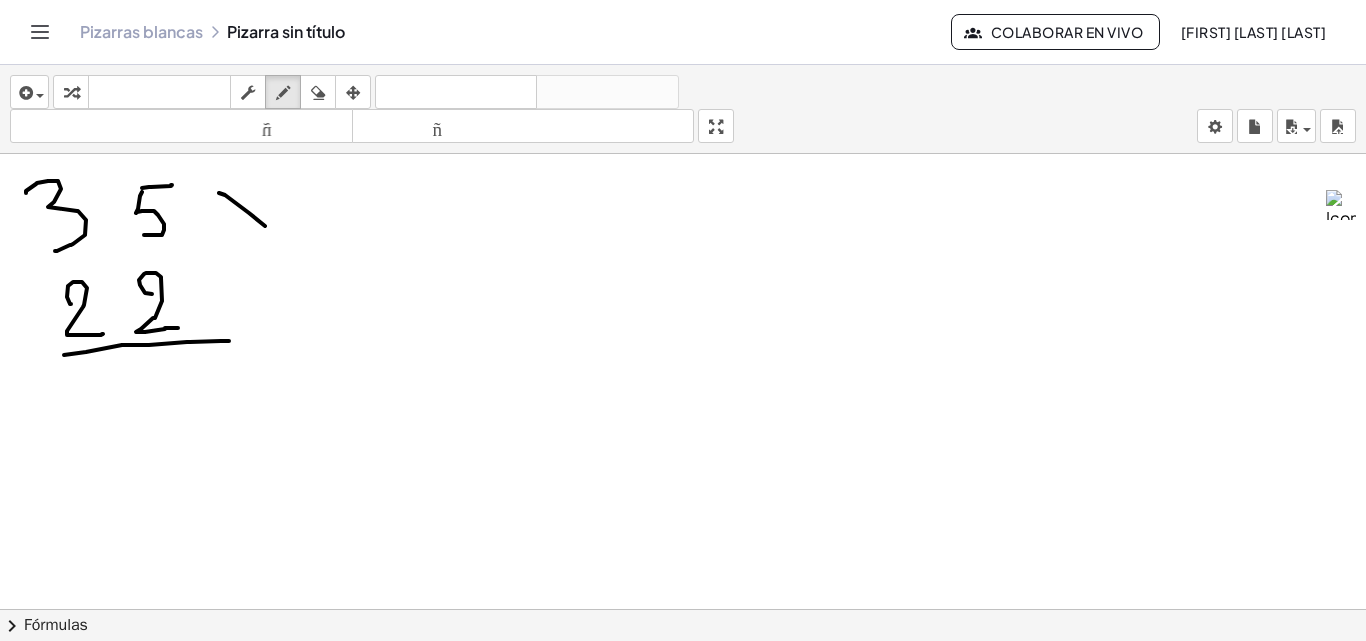 drag, startPoint x: 225, startPoint y: 195, endPoint x: 265, endPoint y: 226, distance: 50.606323 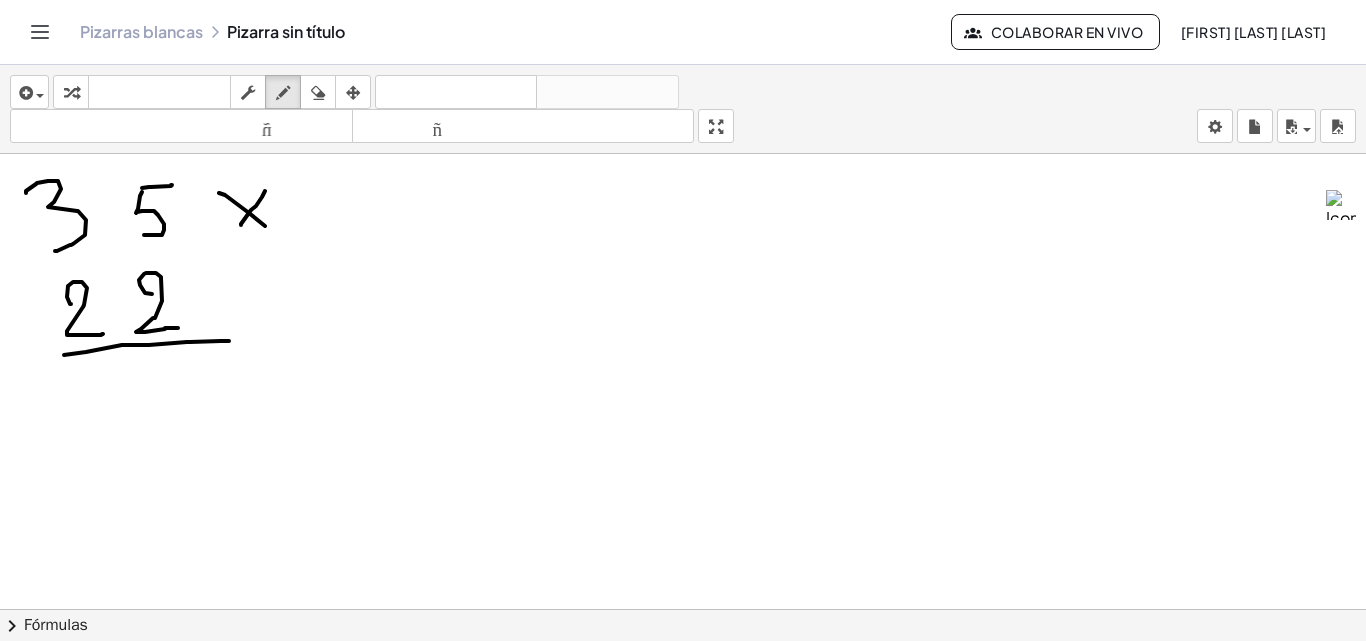 drag, startPoint x: 265, startPoint y: 191, endPoint x: 239, endPoint y: 229, distance: 46.043457 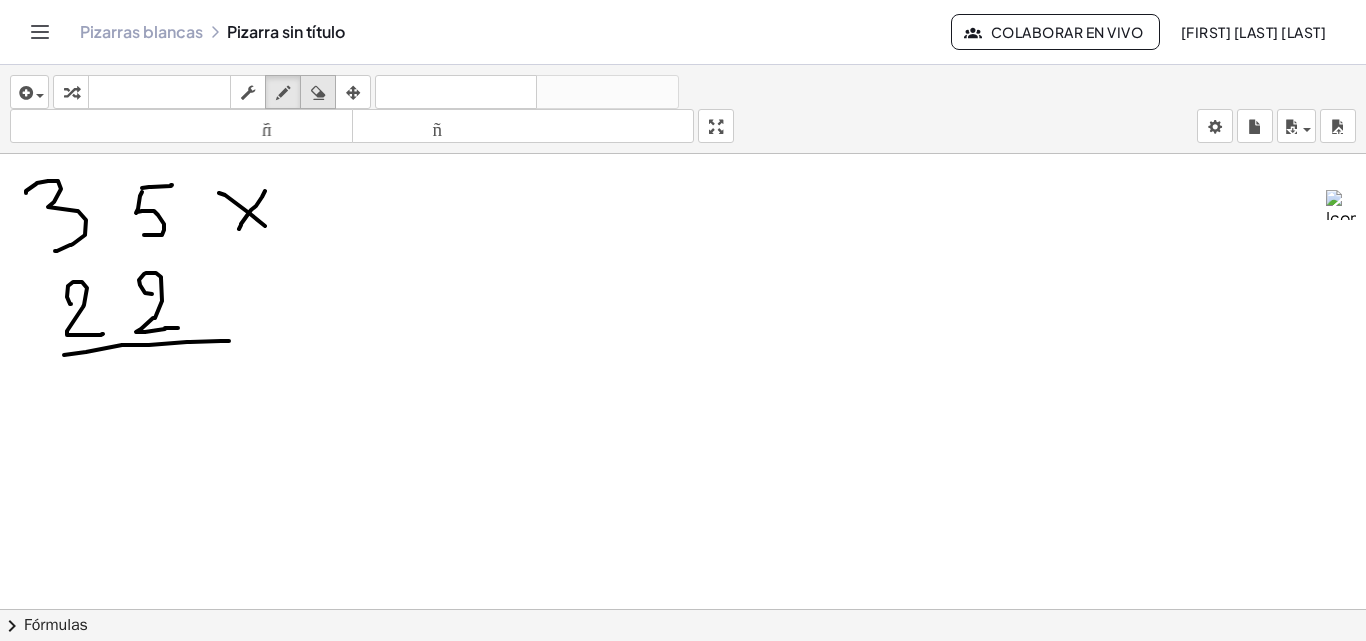 click on "borrar" at bounding box center [318, 92] 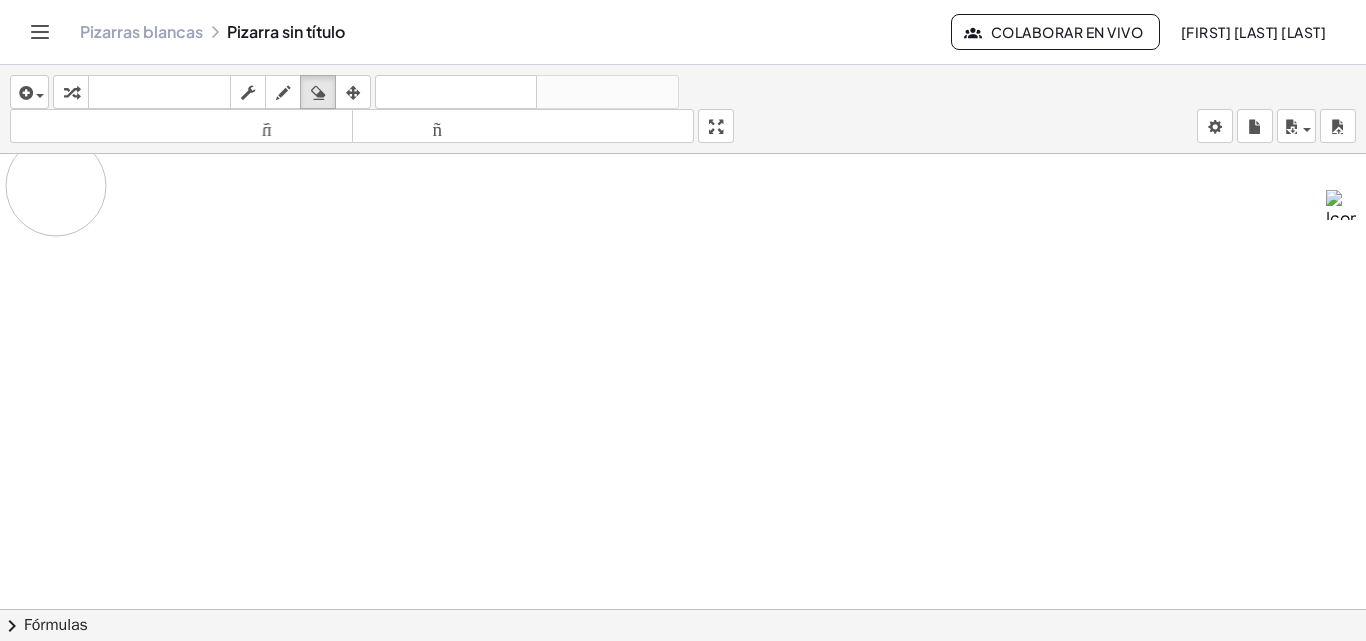 drag, startPoint x: 274, startPoint y: 233, endPoint x: 56, endPoint y: 186, distance: 223.00897 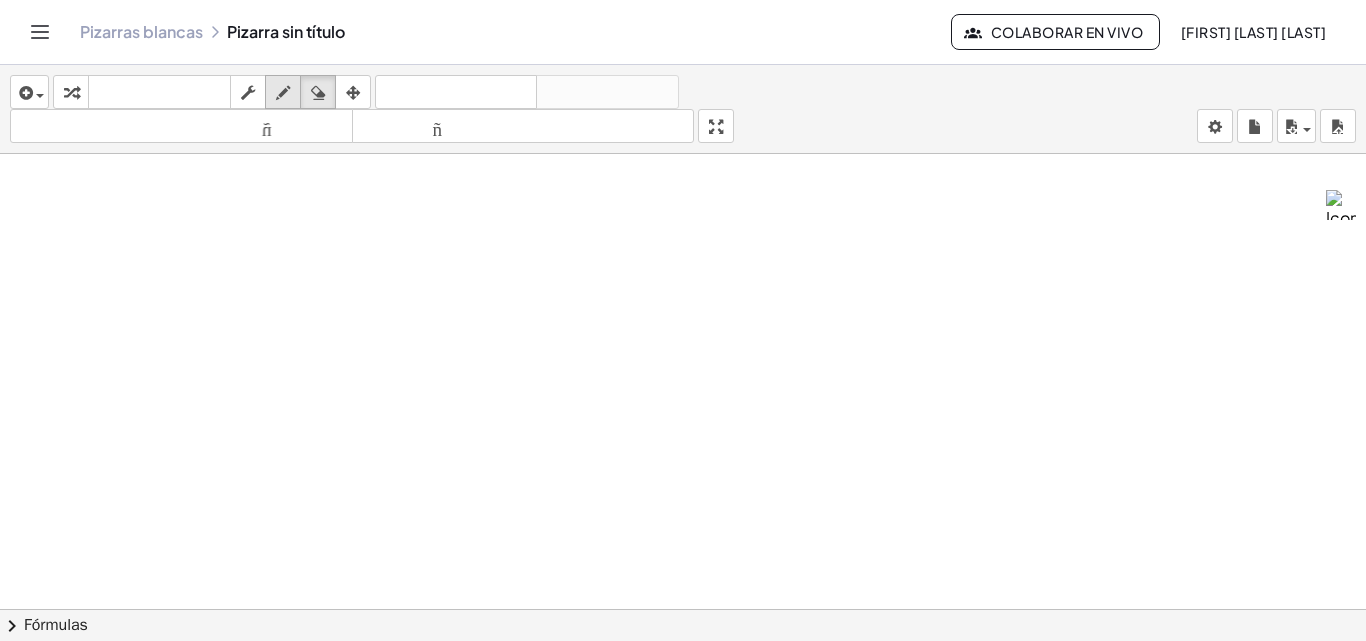 click at bounding box center (283, 92) 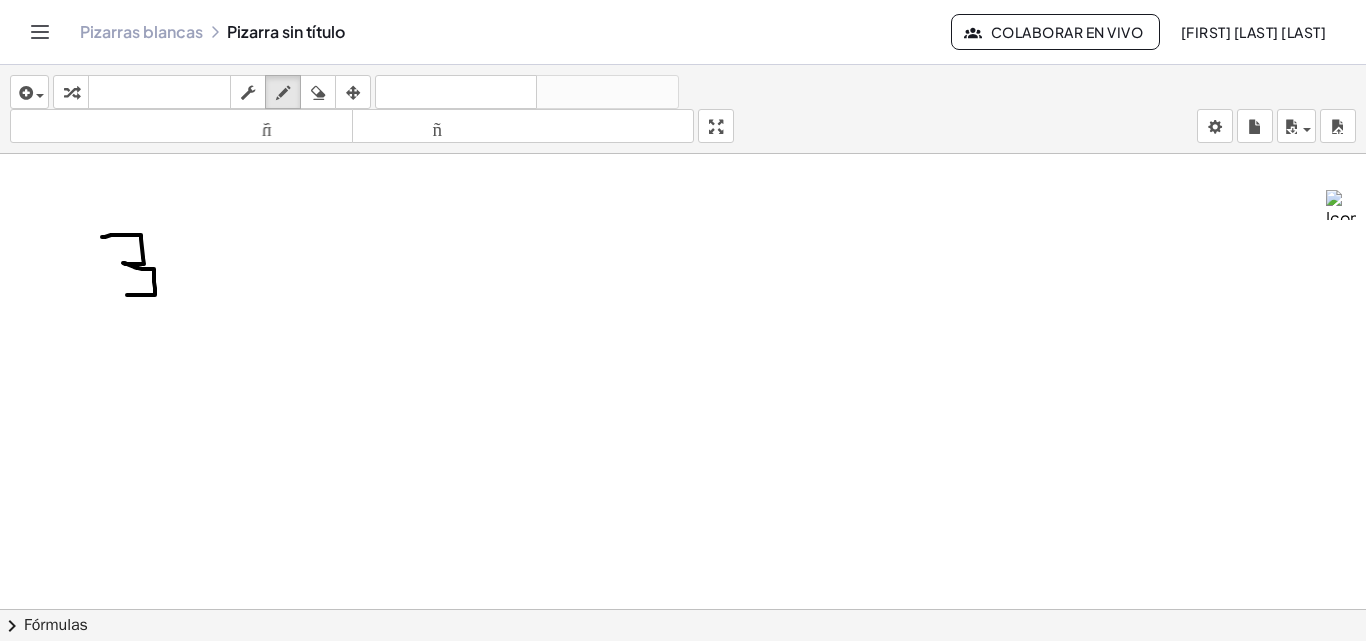 drag, startPoint x: 102, startPoint y: 237, endPoint x: 127, endPoint y: 295, distance: 63.15853 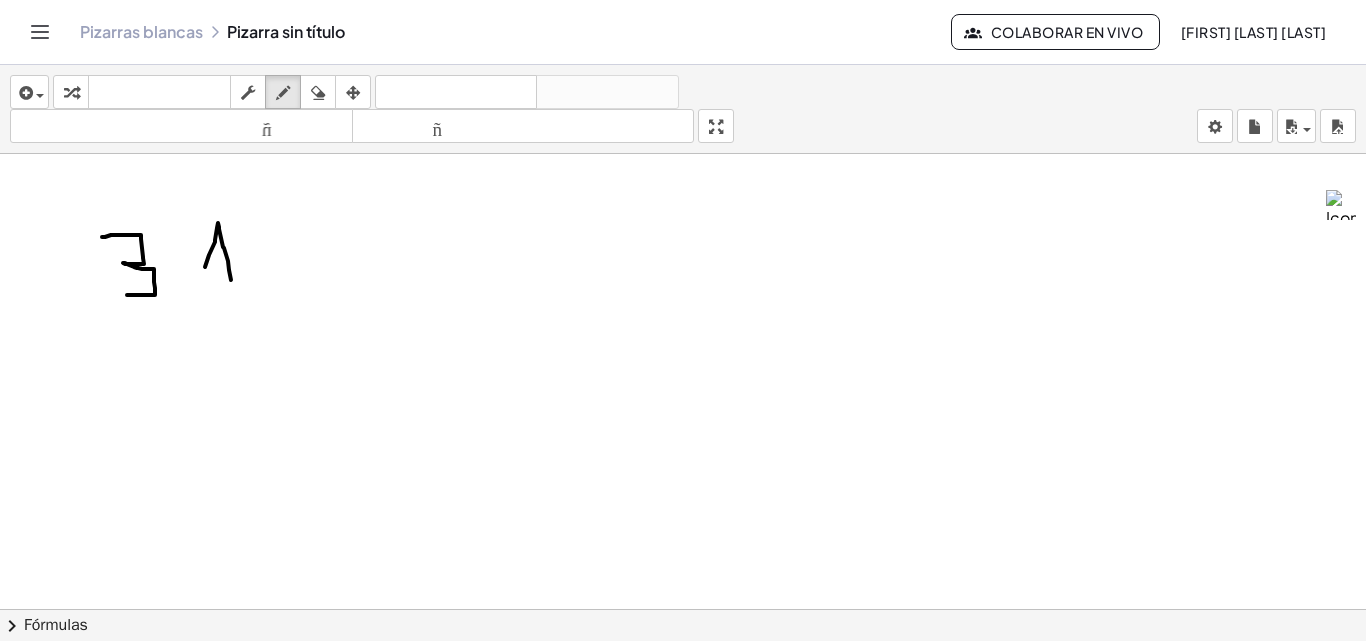 drag, startPoint x: 205, startPoint y: 267, endPoint x: 234, endPoint y: 285, distance: 34.132095 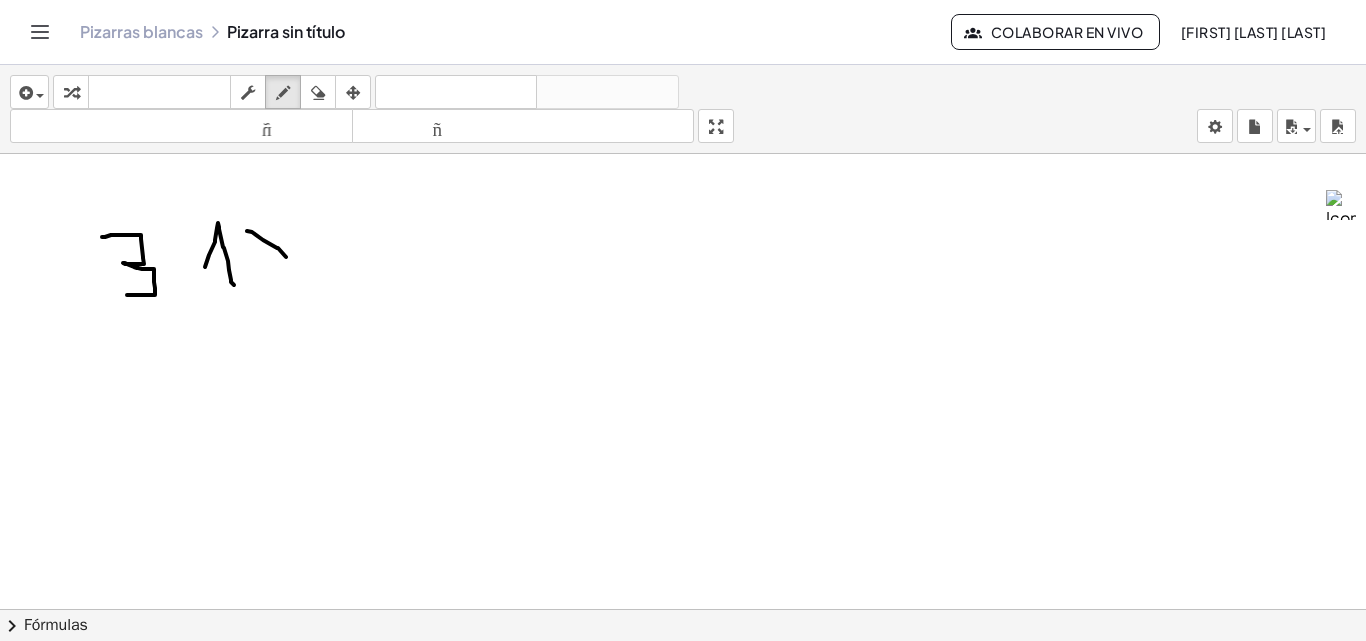 drag, startPoint x: 247, startPoint y: 231, endPoint x: 286, endPoint y: 257, distance: 46.872166 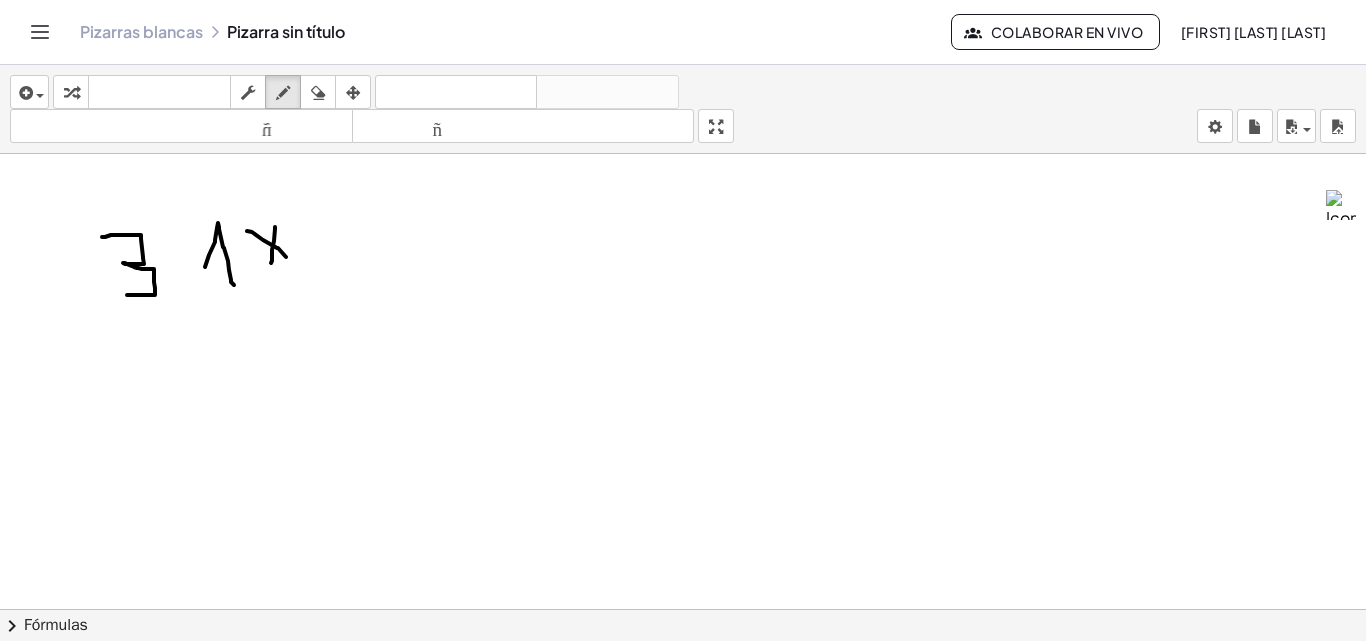 drag, startPoint x: 275, startPoint y: 227, endPoint x: 271, endPoint y: 263, distance: 36.221542 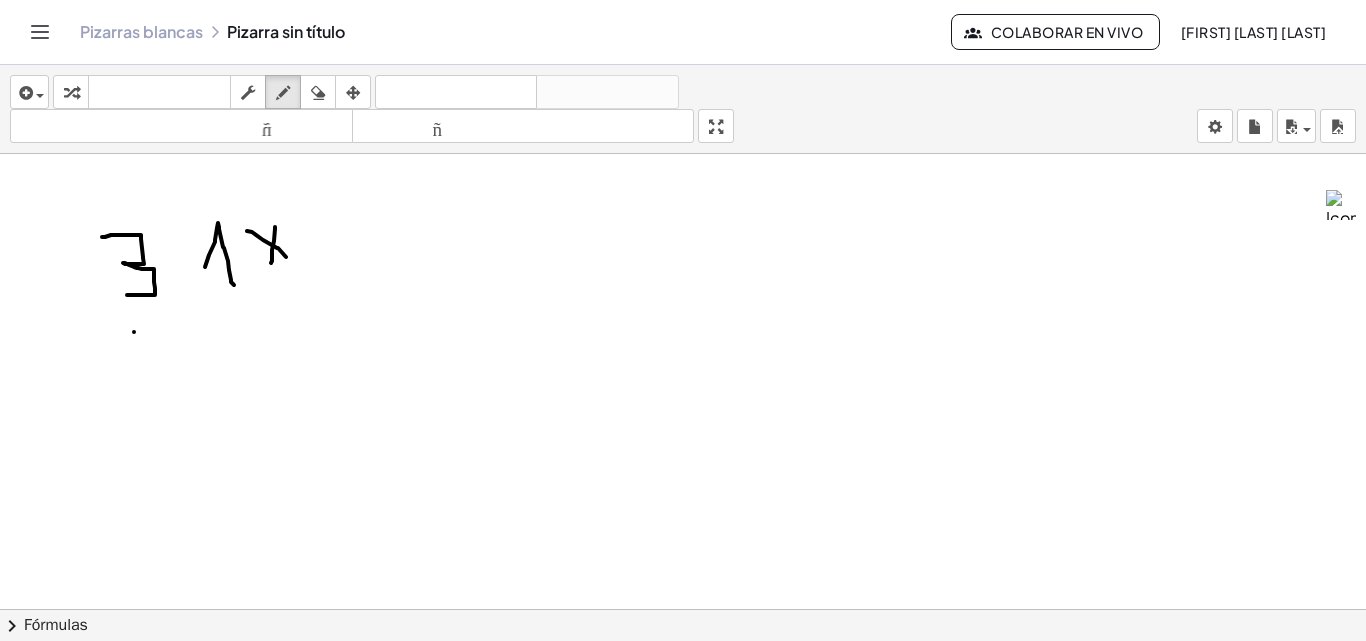 drag, startPoint x: 134, startPoint y: 332, endPoint x: 143, endPoint y: 298, distance: 35.17101 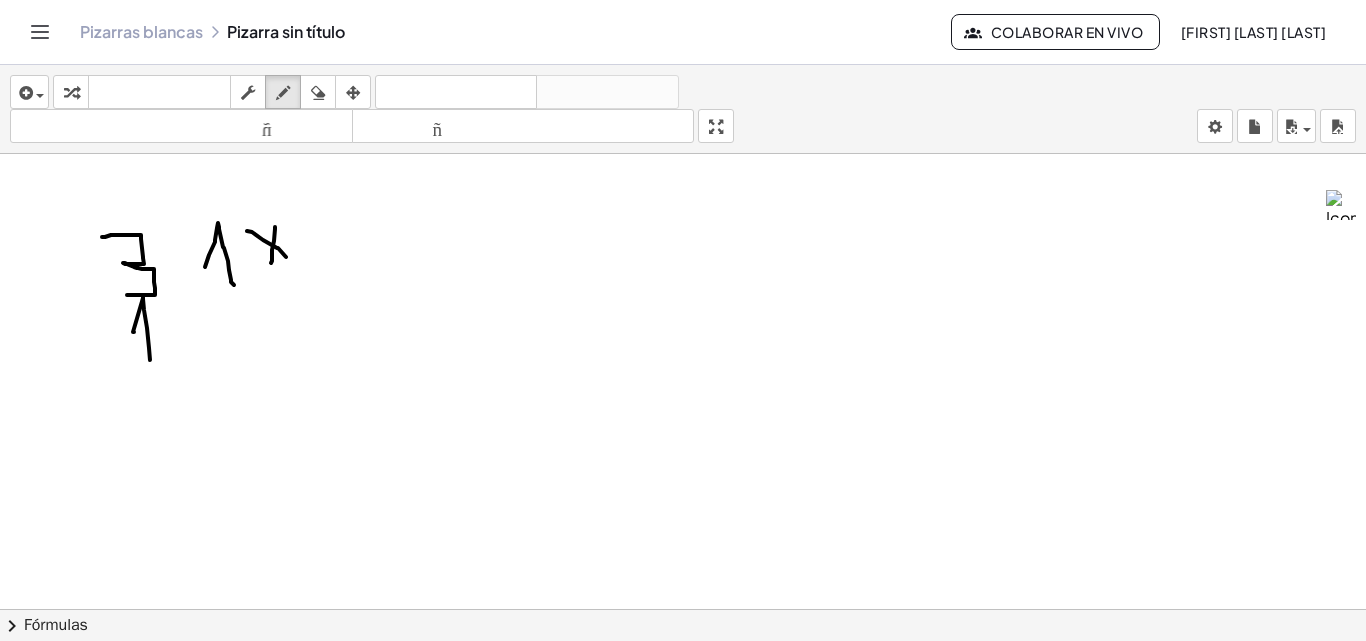 drag, startPoint x: 143, startPoint y: 298, endPoint x: 150, endPoint y: 360, distance: 62.39391 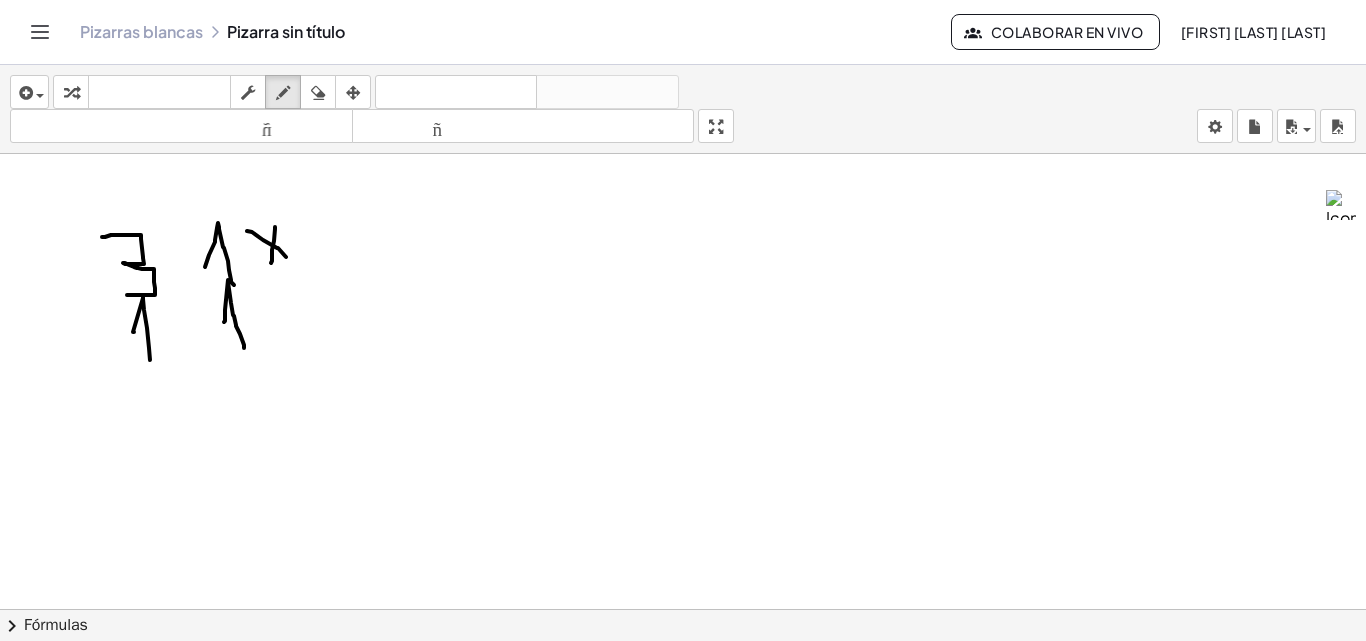 drag, startPoint x: 224, startPoint y: 322, endPoint x: 244, endPoint y: 348, distance: 32.80244 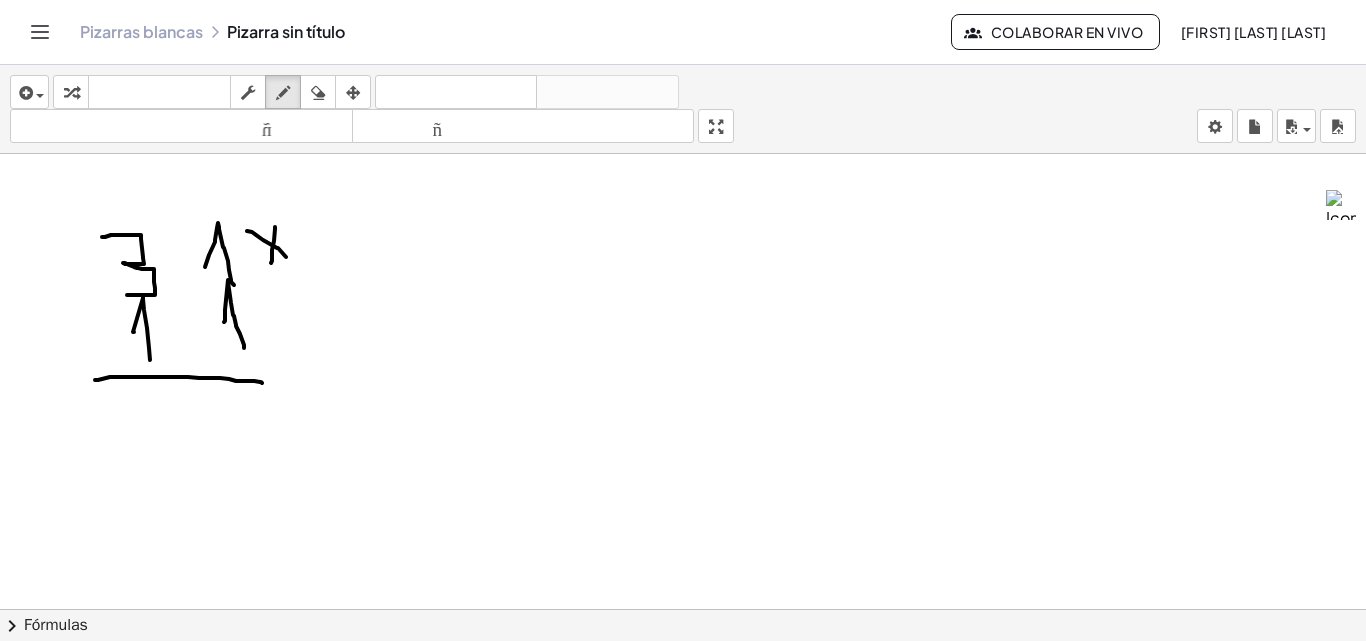 drag, startPoint x: 95, startPoint y: 380, endPoint x: 262, endPoint y: 383, distance: 167.02695 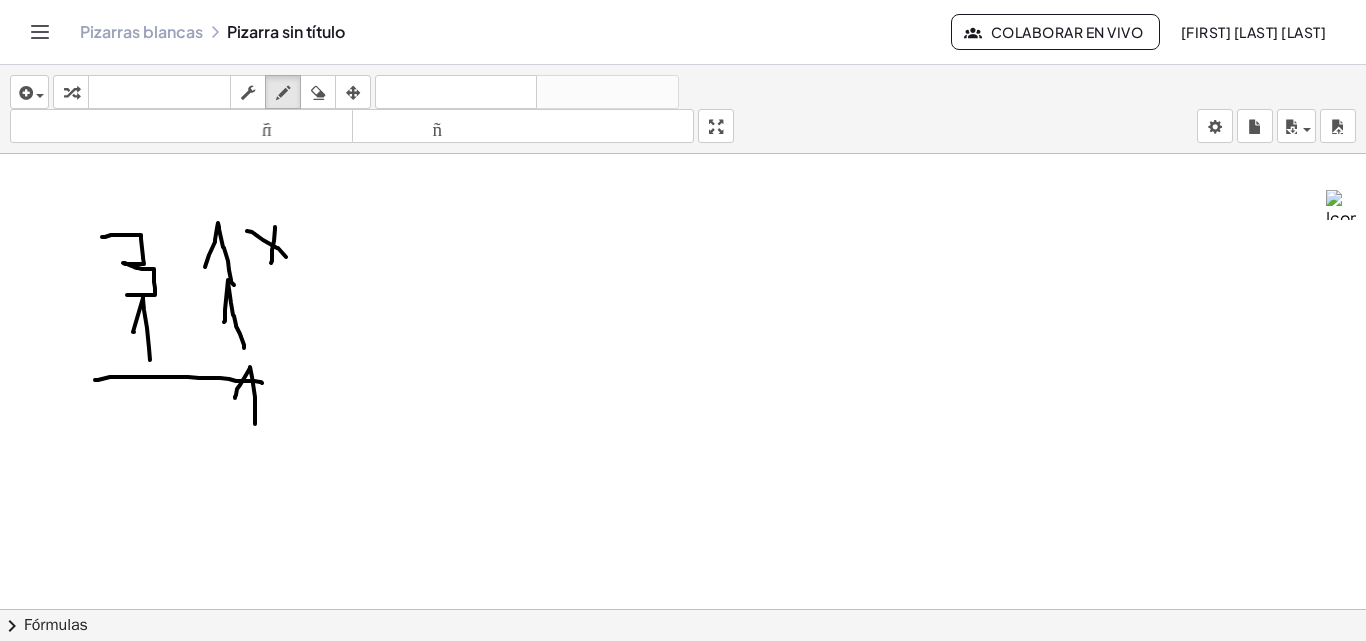 drag, startPoint x: 235, startPoint y: 398, endPoint x: 255, endPoint y: 424, distance: 32.80244 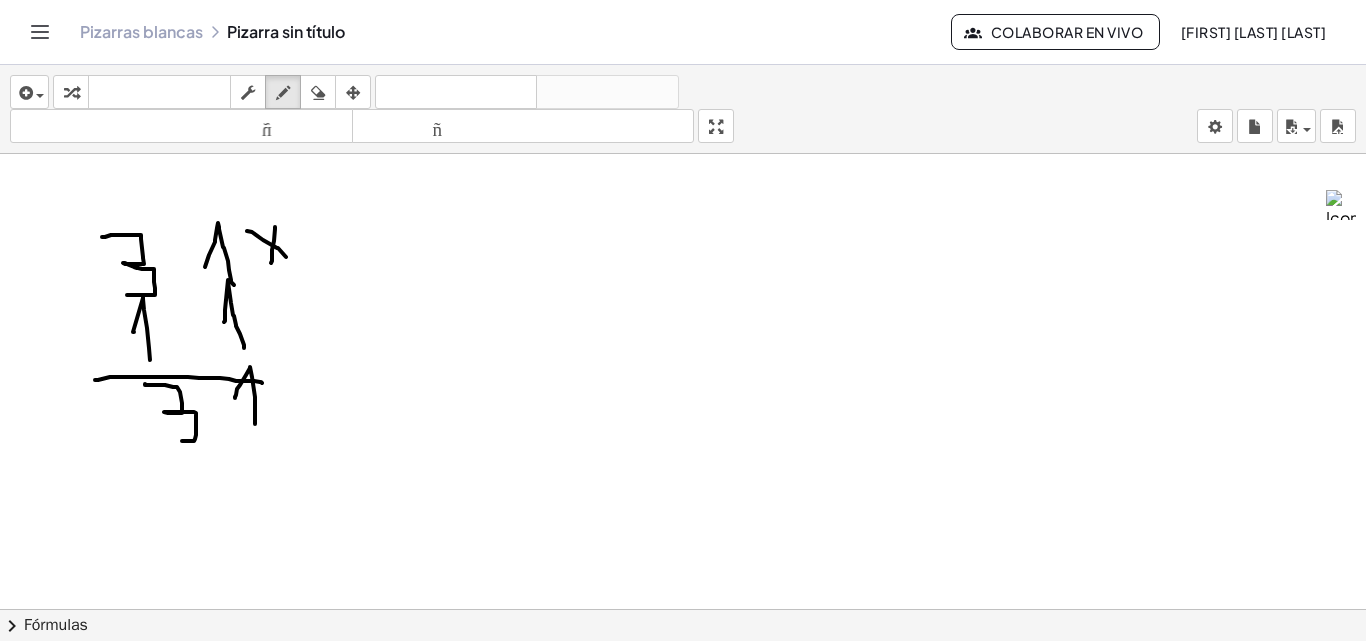 drag, startPoint x: 145, startPoint y: 384, endPoint x: 182, endPoint y: 441, distance: 67.95587 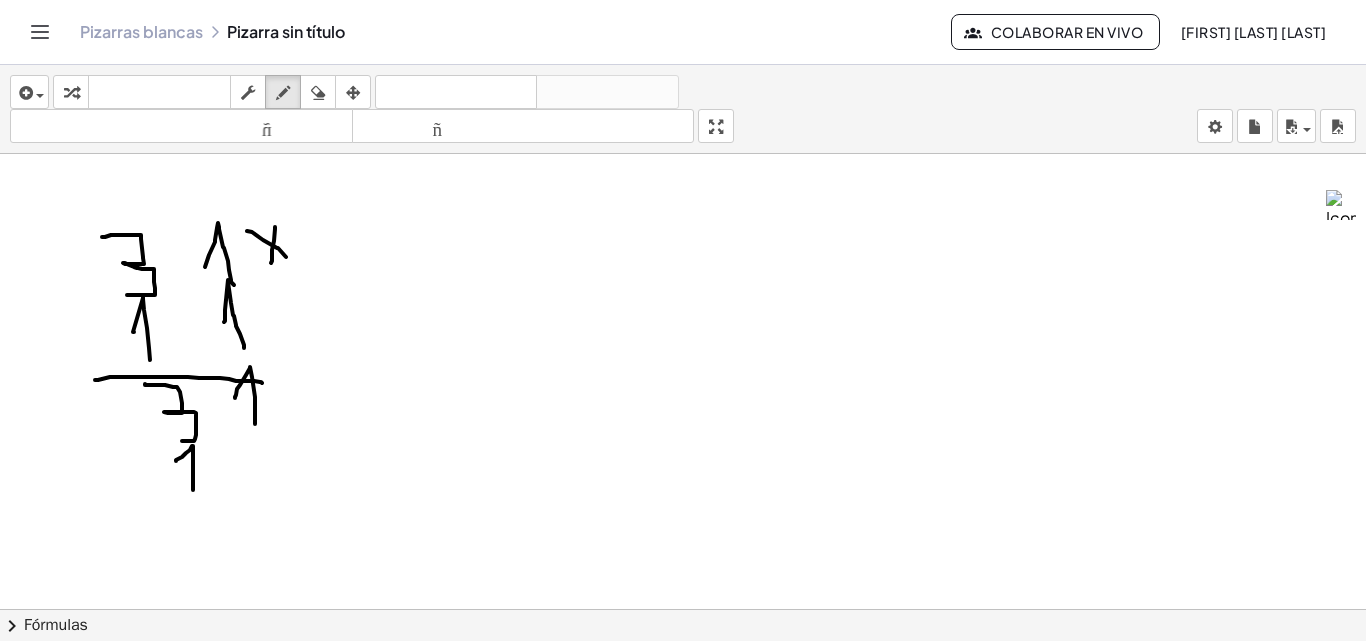 drag, startPoint x: 176, startPoint y: 461, endPoint x: 193, endPoint y: 490, distance: 33.61547 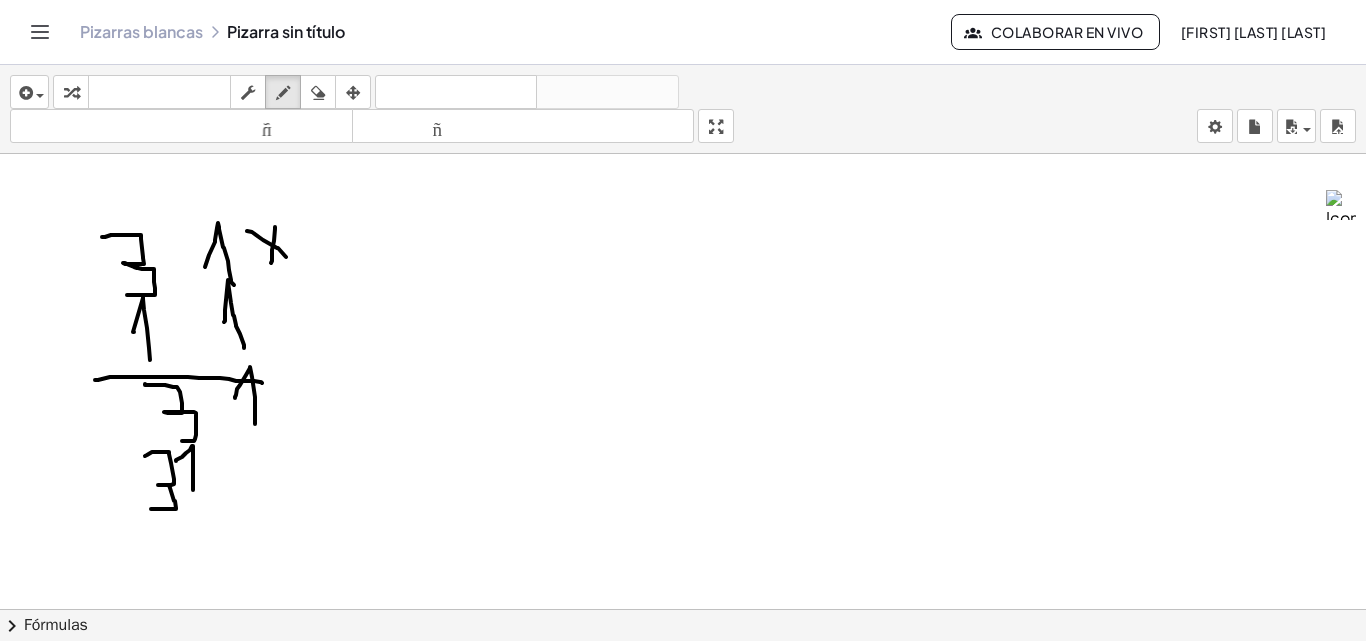 drag, startPoint x: 153, startPoint y: 452, endPoint x: 147, endPoint y: 509, distance: 57.31492 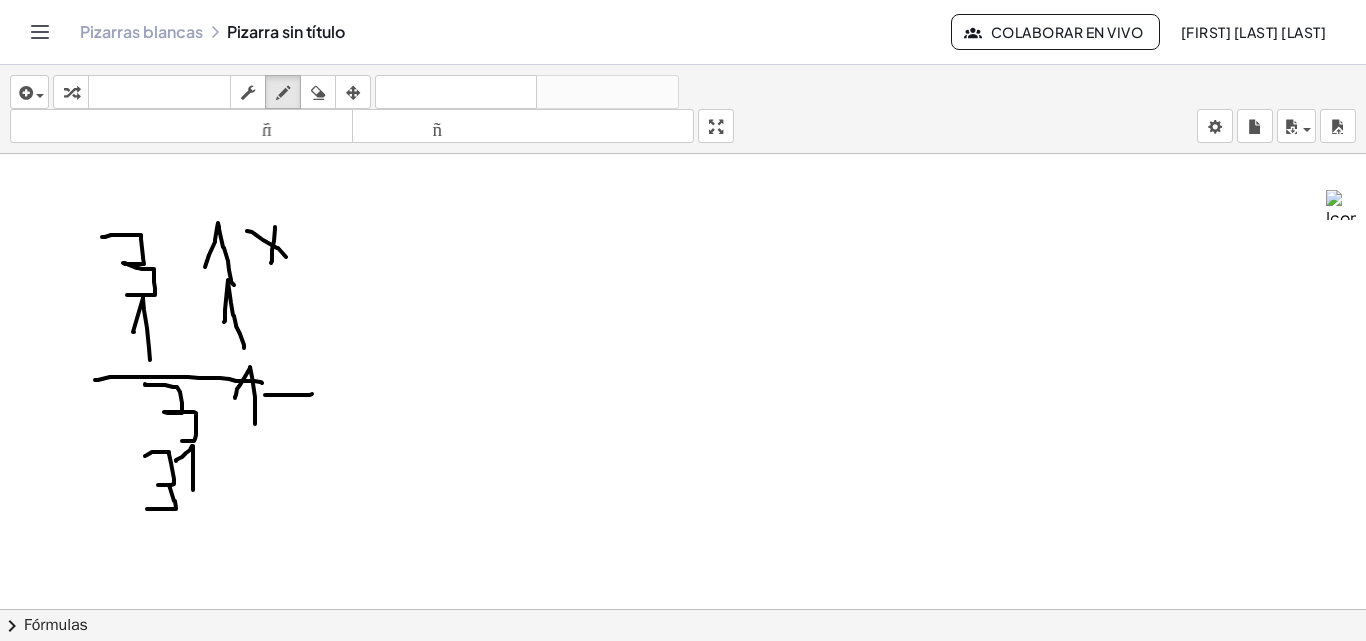 drag, startPoint x: 265, startPoint y: 395, endPoint x: 312, endPoint y: 394, distance: 47.010635 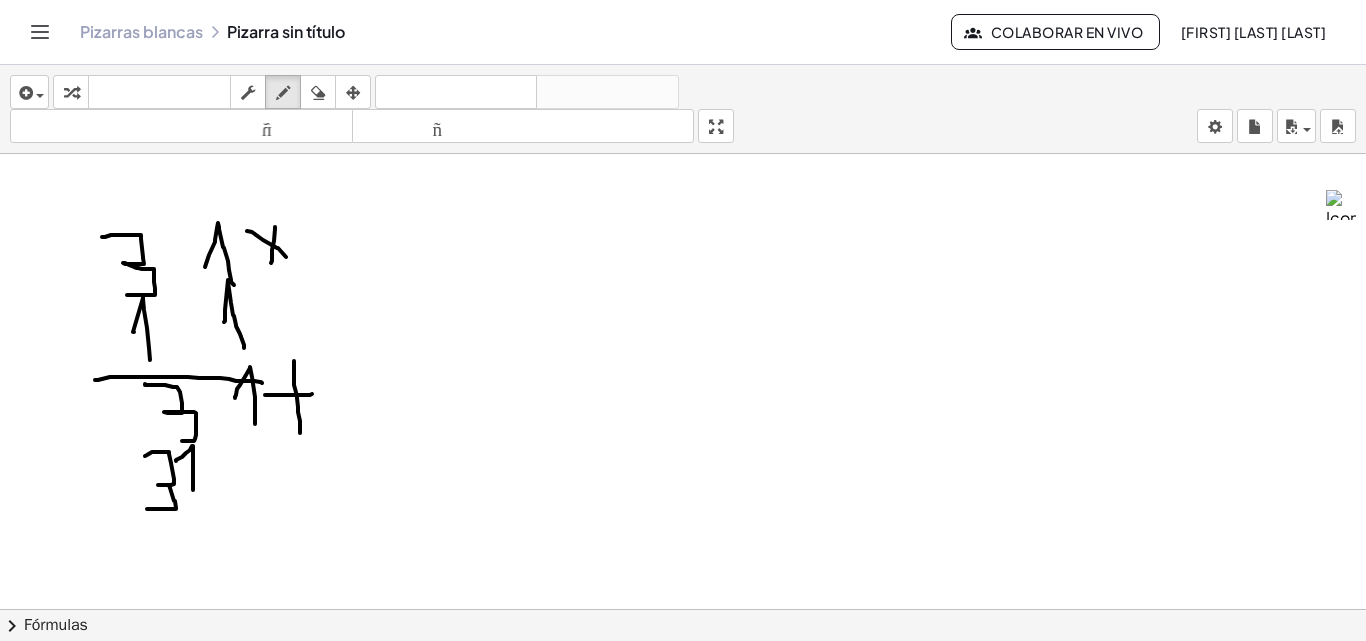 drag, startPoint x: 294, startPoint y: 361, endPoint x: 300, endPoint y: 433, distance: 72.249565 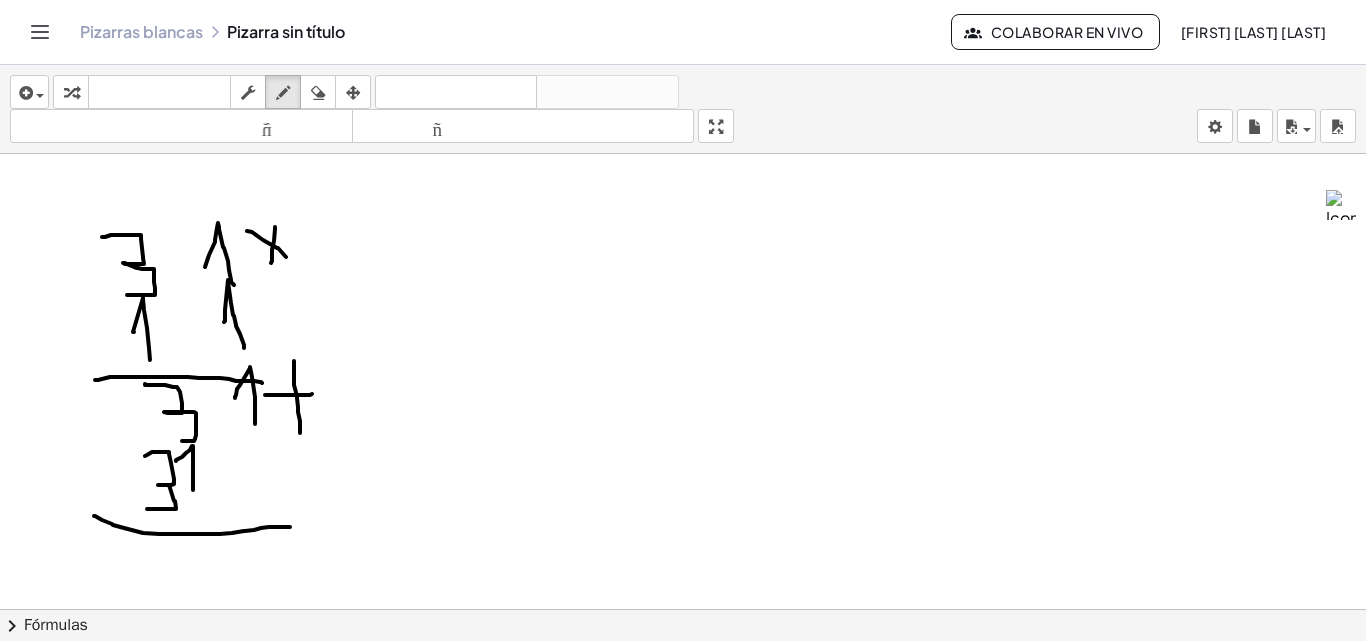 drag, startPoint x: 94, startPoint y: 516, endPoint x: 292, endPoint y: 526, distance: 198.25237 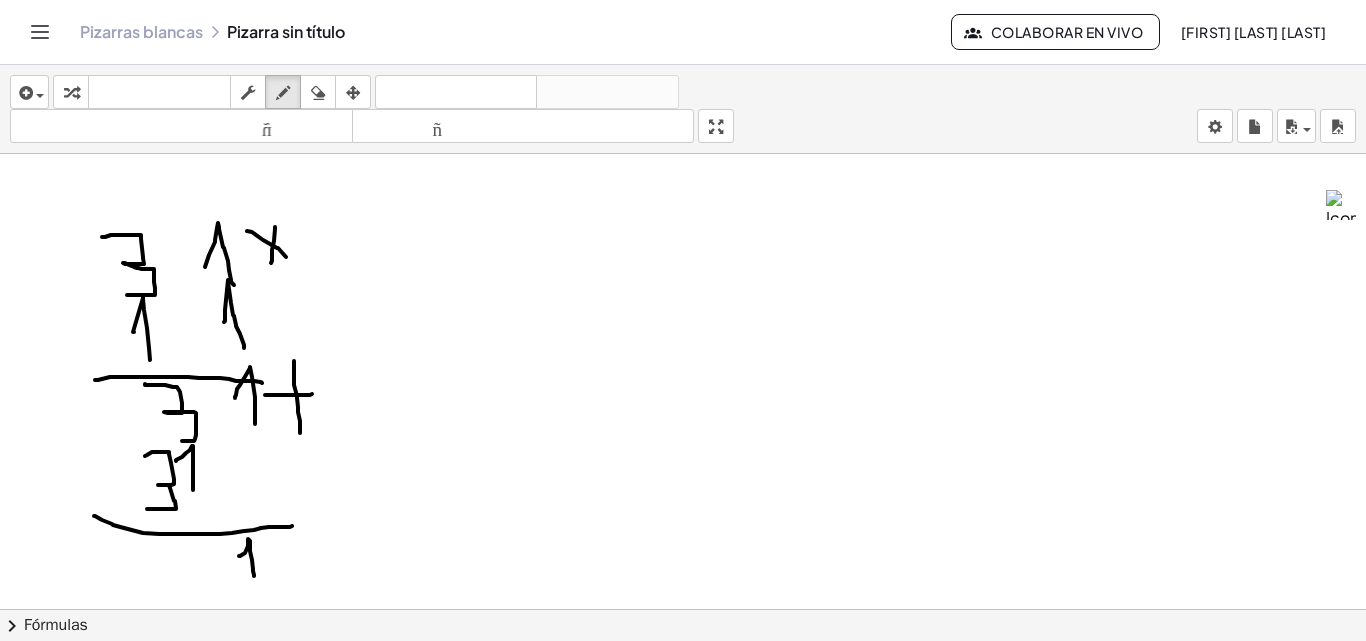 drag, startPoint x: 239, startPoint y: 556, endPoint x: 254, endPoint y: 576, distance: 25 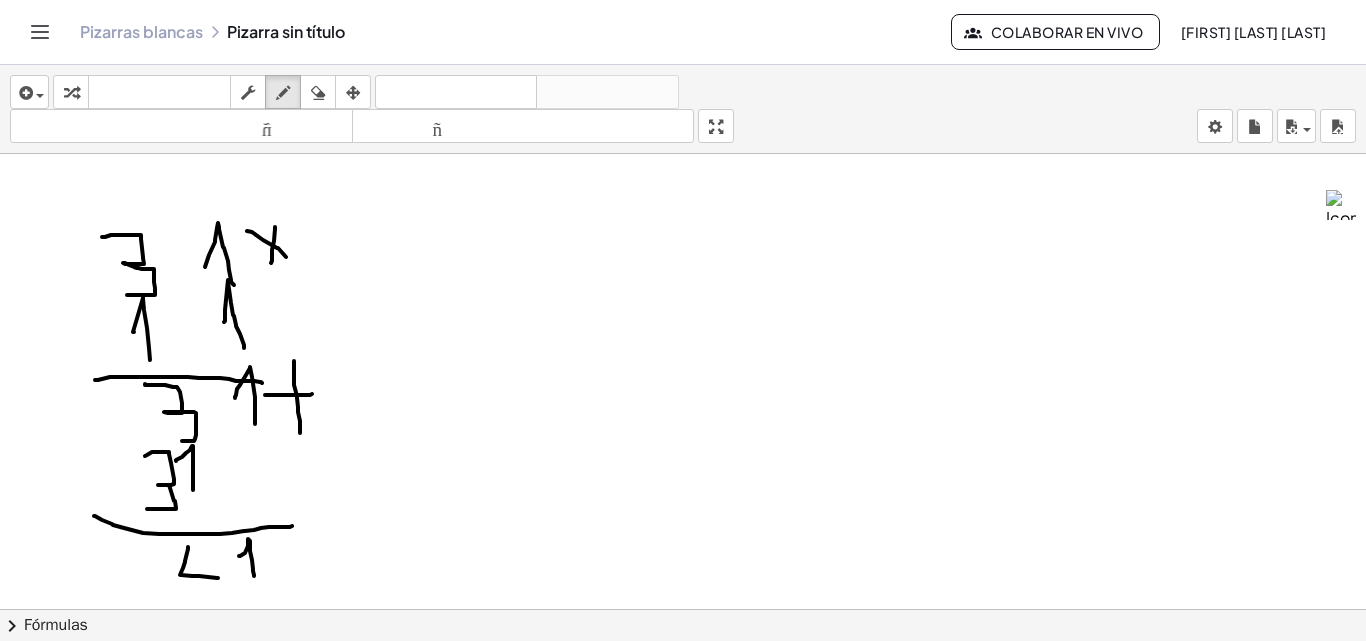 drag, startPoint x: 188, startPoint y: 547, endPoint x: 218, endPoint y: 578, distance: 43.13931 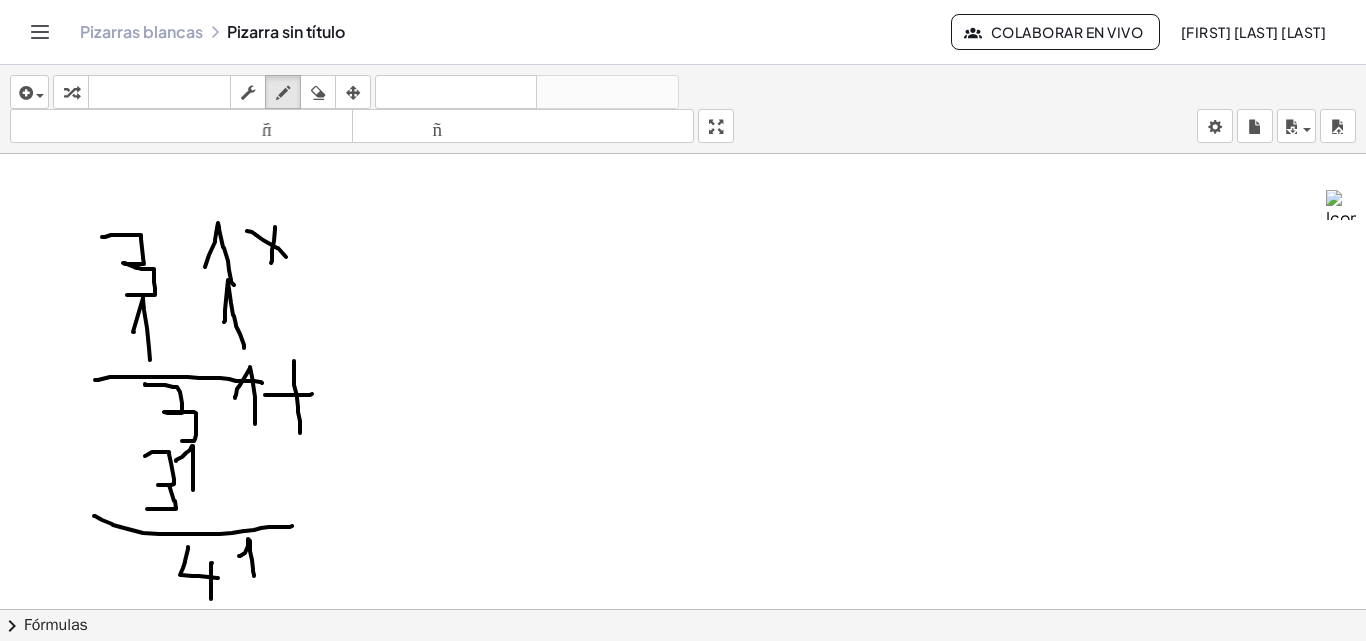 drag, startPoint x: 212, startPoint y: 563, endPoint x: 211, endPoint y: 599, distance: 36.013885 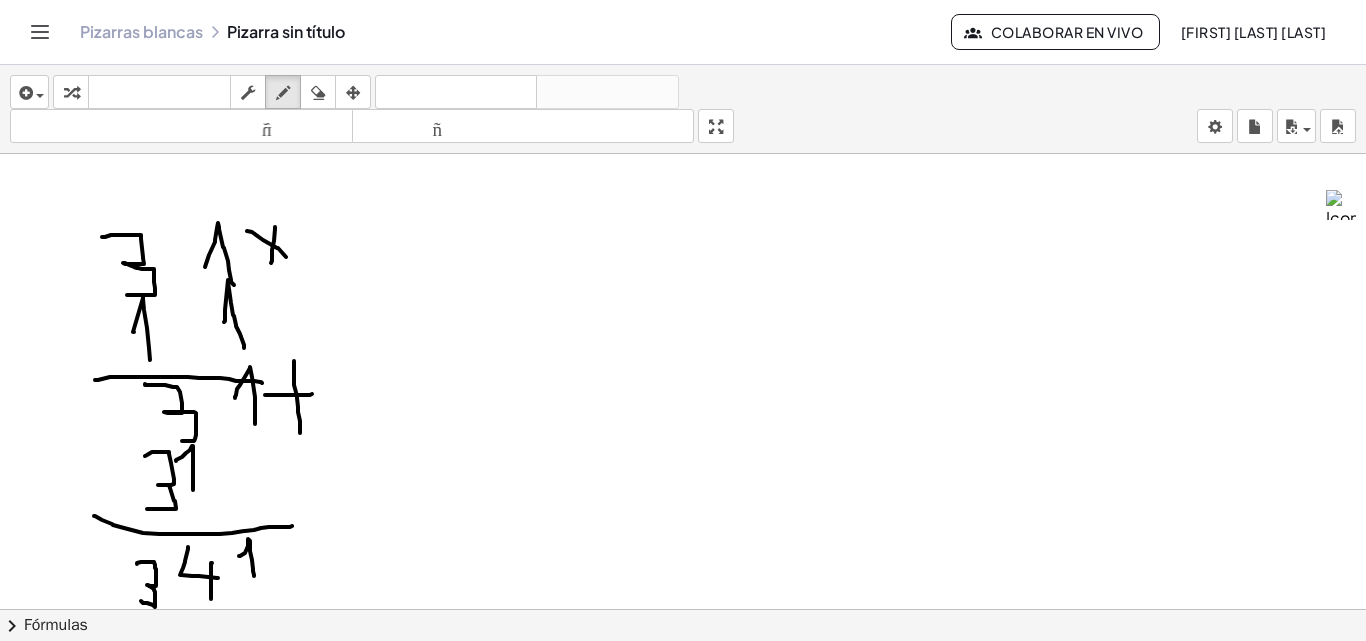 drag, startPoint x: 137, startPoint y: 564, endPoint x: 141, endPoint y: 601, distance: 37.215588 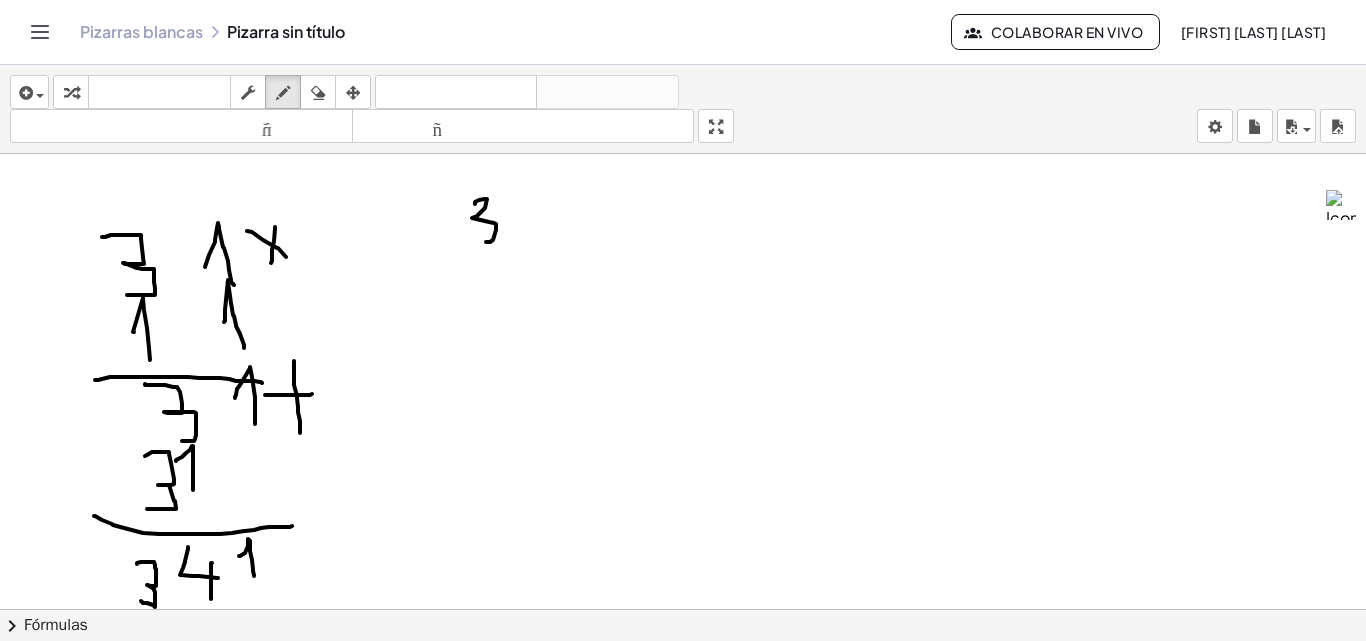 drag, startPoint x: 475, startPoint y: 204, endPoint x: 482, endPoint y: 242, distance: 38.63936 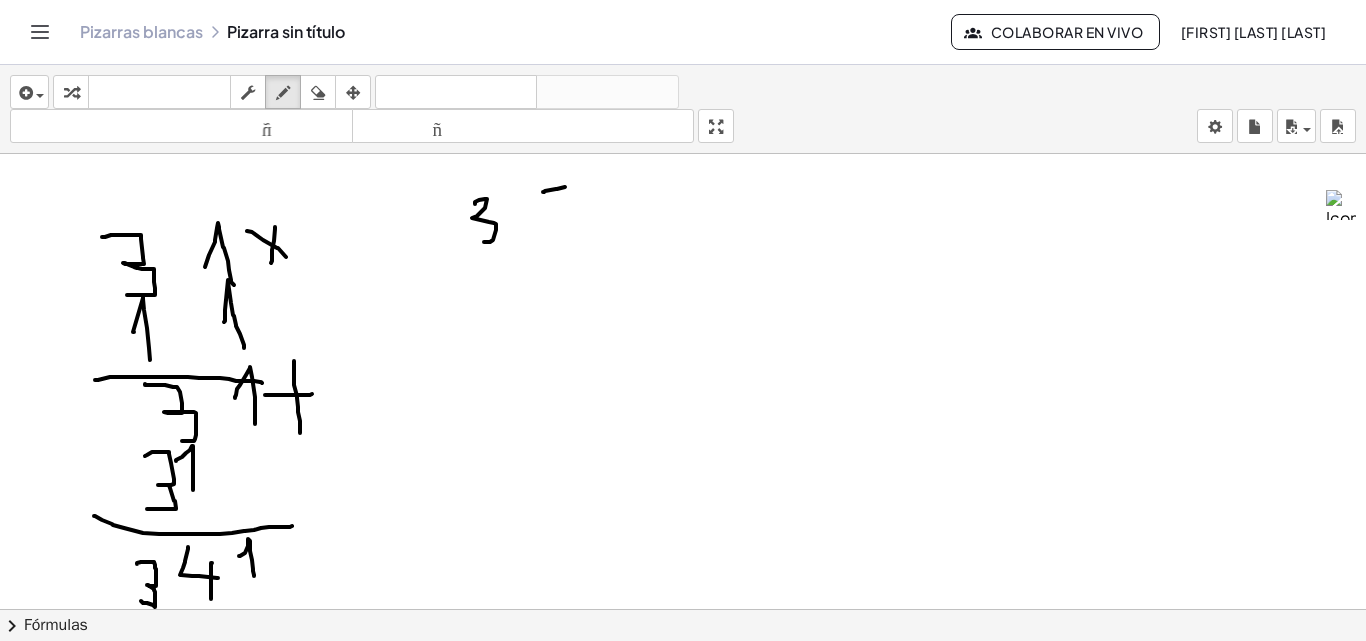 drag, startPoint x: 544, startPoint y: 192, endPoint x: 564, endPoint y: 193, distance: 20.024984 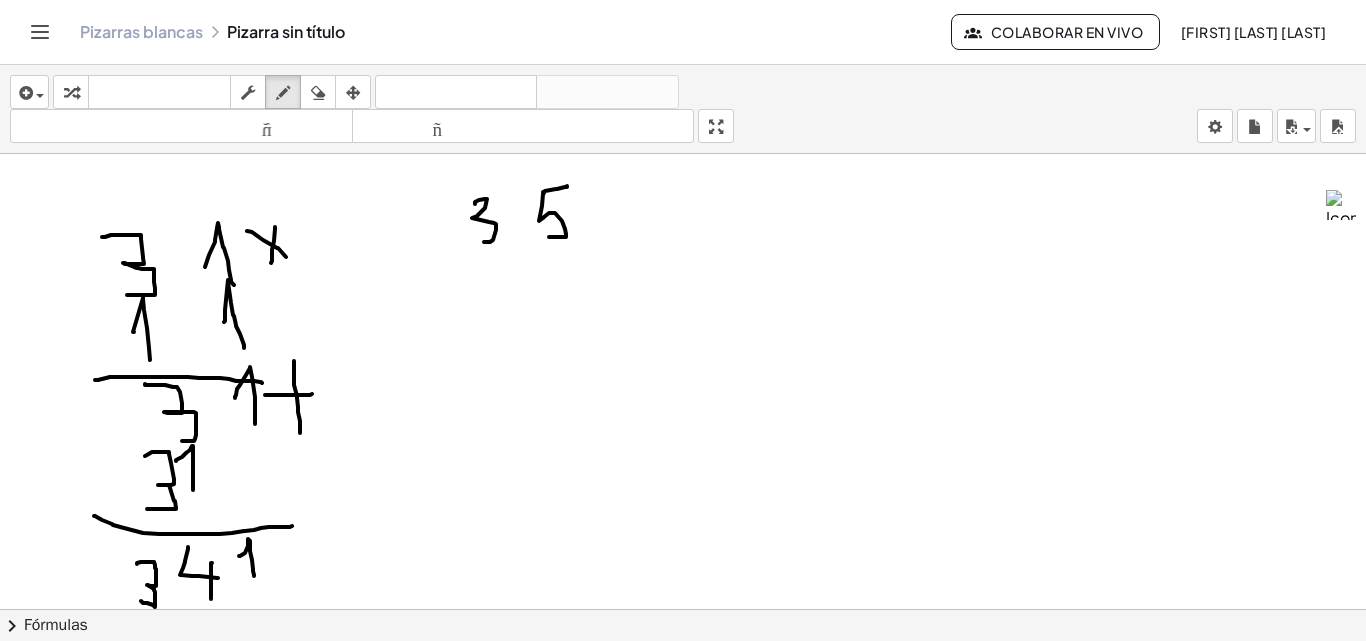 drag, startPoint x: 544, startPoint y: 193, endPoint x: 548, endPoint y: 237, distance: 44.181442 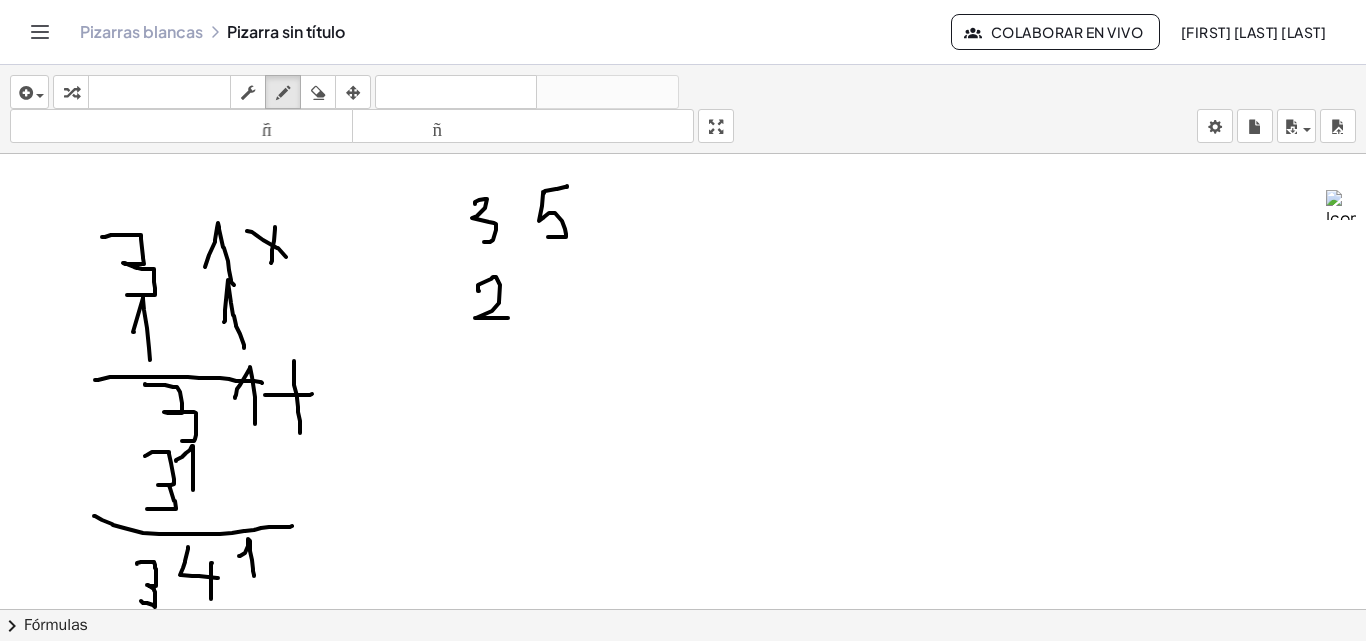 drag, startPoint x: 479, startPoint y: 291, endPoint x: 573, endPoint y: 299, distance: 94.33981 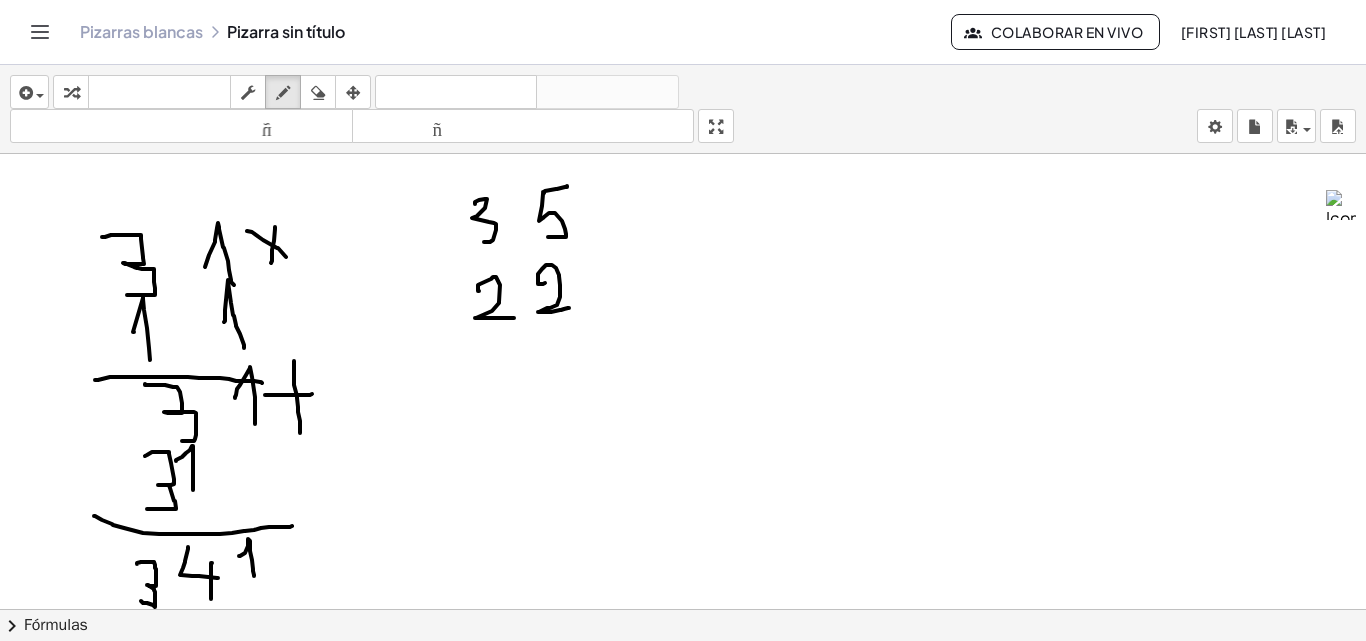 drag, startPoint x: 543, startPoint y: 284, endPoint x: 588, endPoint y: 251, distance: 55.803226 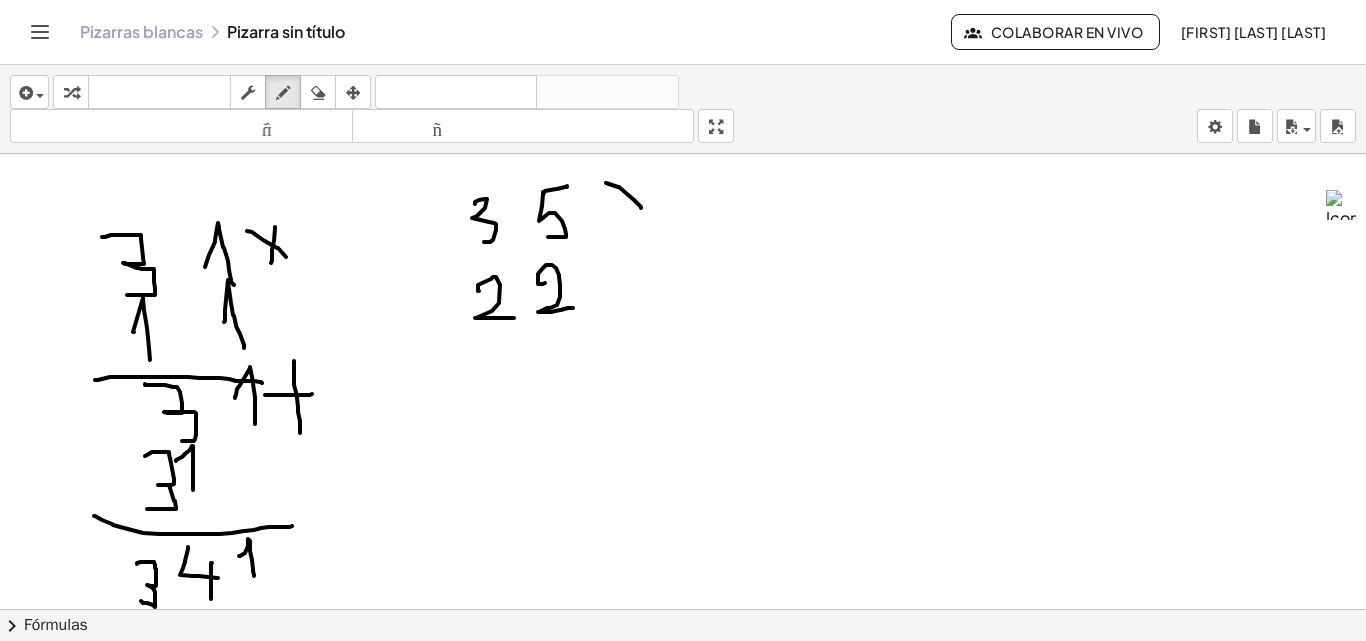 drag, startPoint x: 606, startPoint y: 183, endPoint x: 650, endPoint y: 195, distance: 45.607018 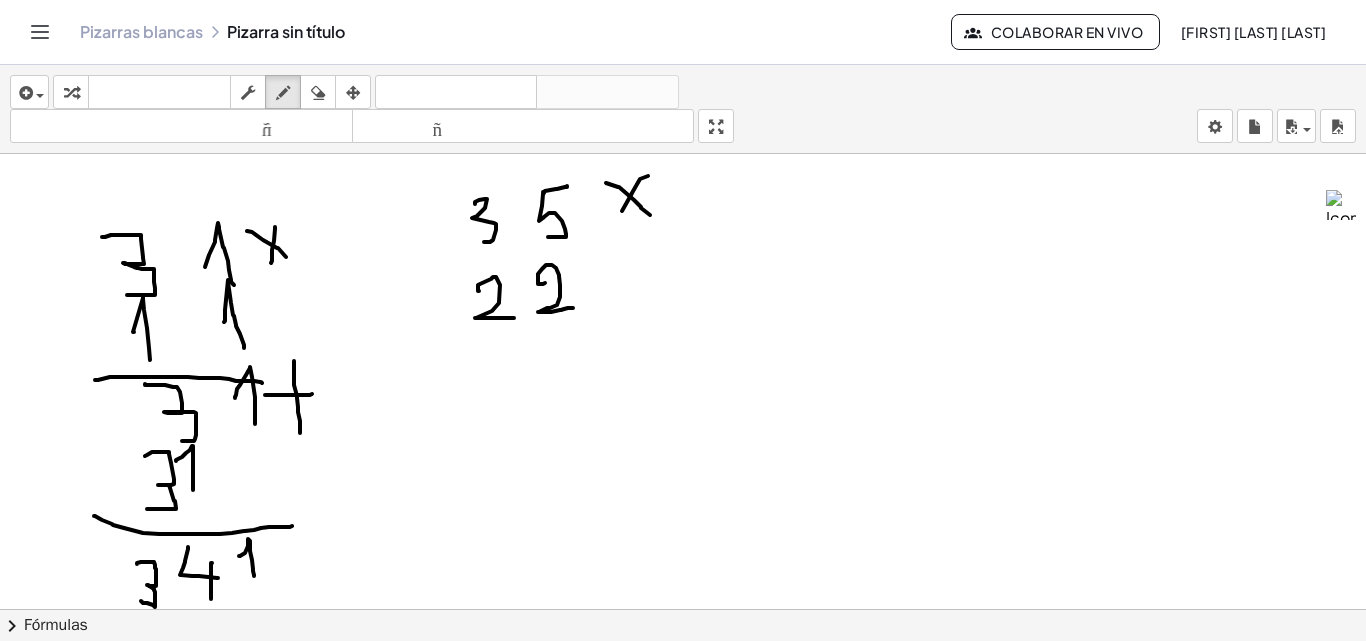 drag, startPoint x: 640, startPoint y: 179, endPoint x: 604, endPoint y: 227, distance: 60 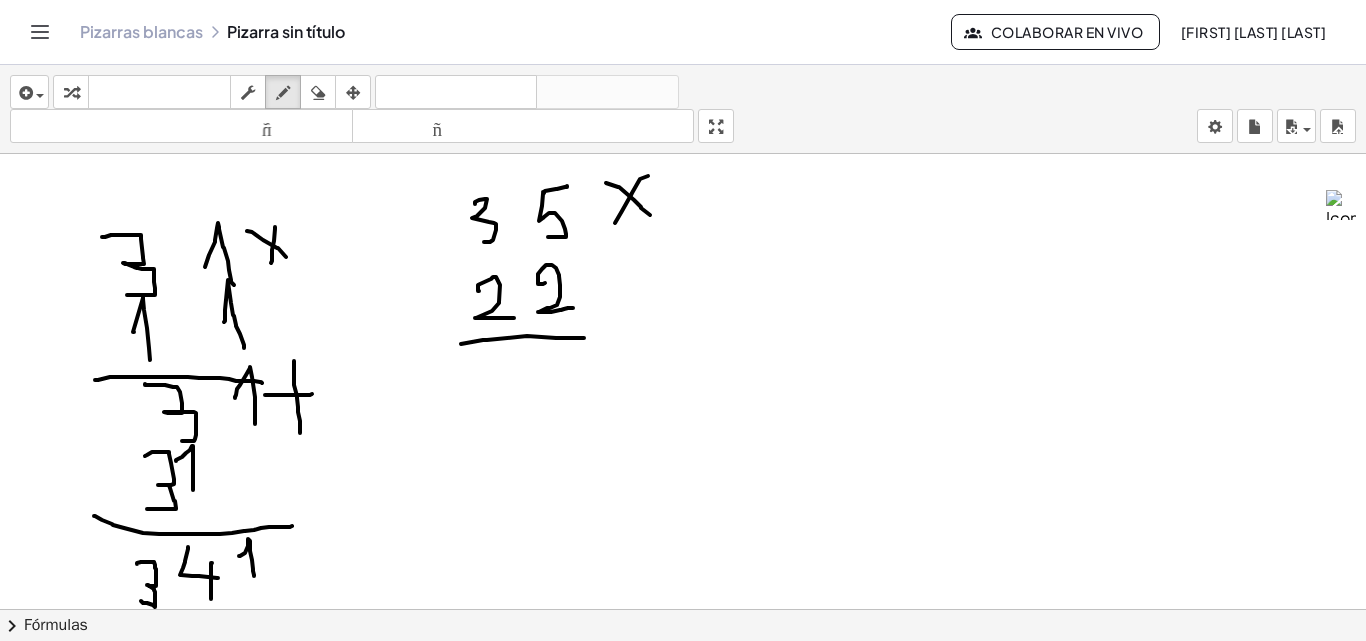 drag, startPoint x: 461, startPoint y: 344, endPoint x: 622, endPoint y: 334, distance: 161.31026 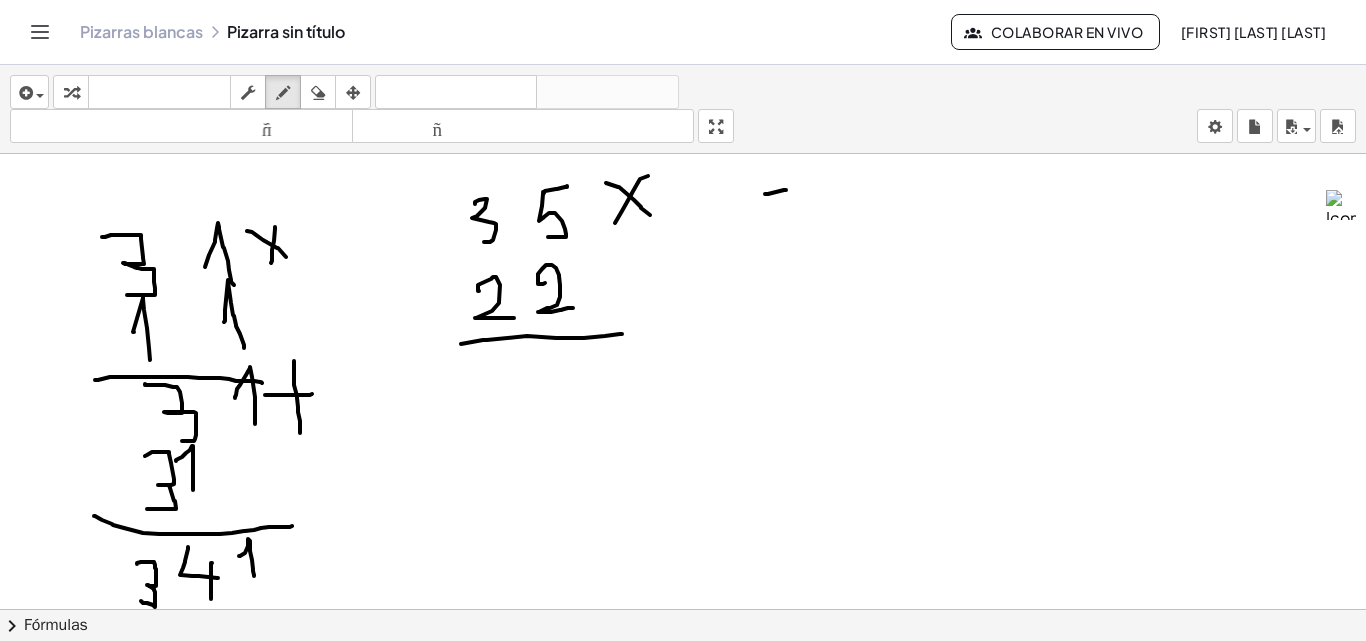 drag, startPoint x: 765, startPoint y: 194, endPoint x: 786, endPoint y: 190, distance: 21.377558 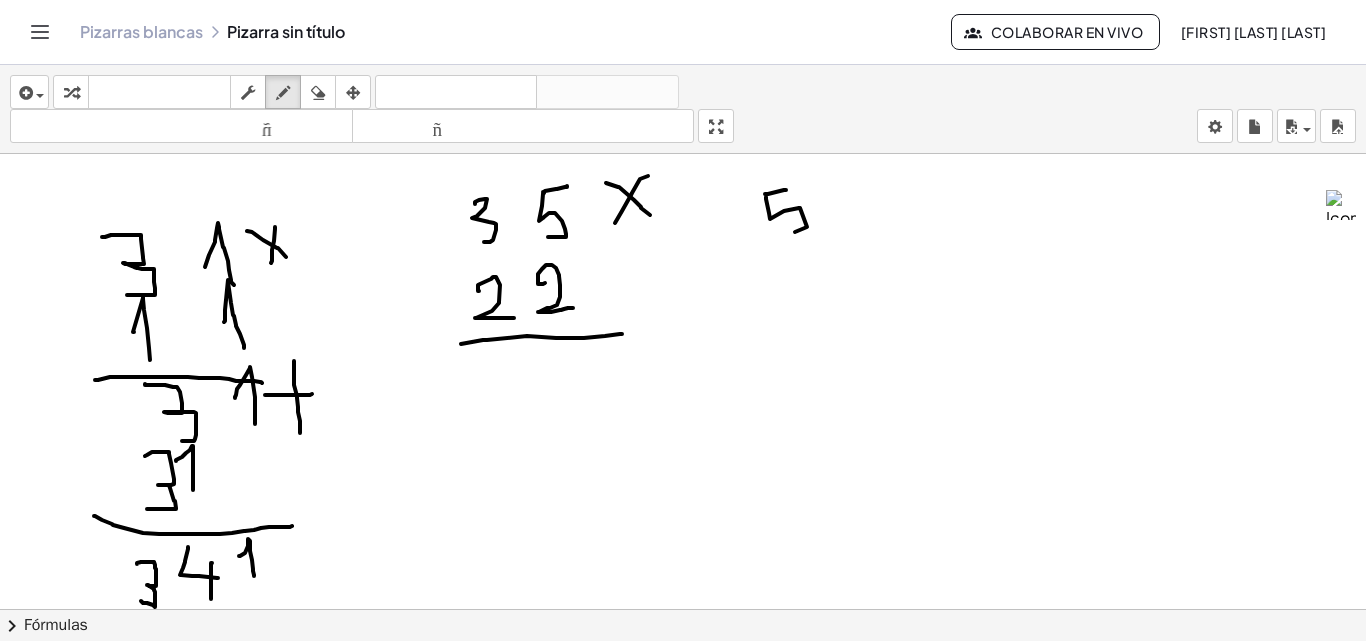 drag, startPoint x: 770, startPoint y: 219, endPoint x: 783, endPoint y: 225, distance: 14.3178215 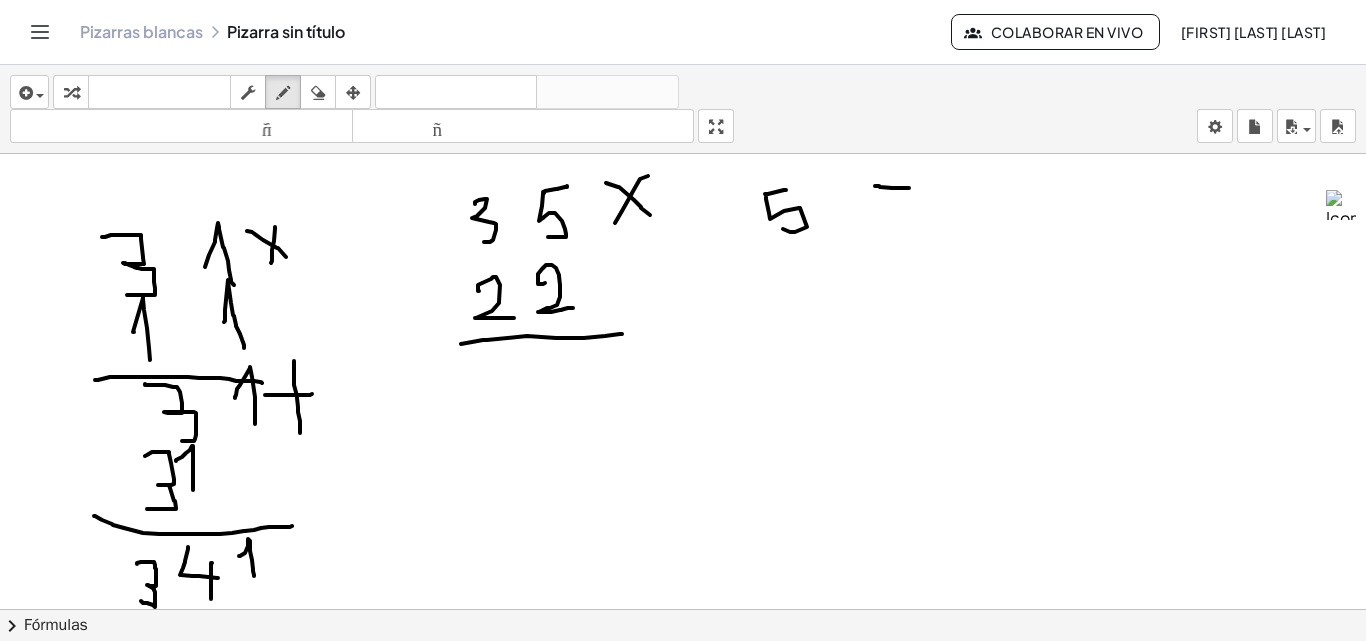 drag, startPoint x: 875, startPoint y: 186, endPoint x: 885, endPoint y: 194, distance: 12.806249 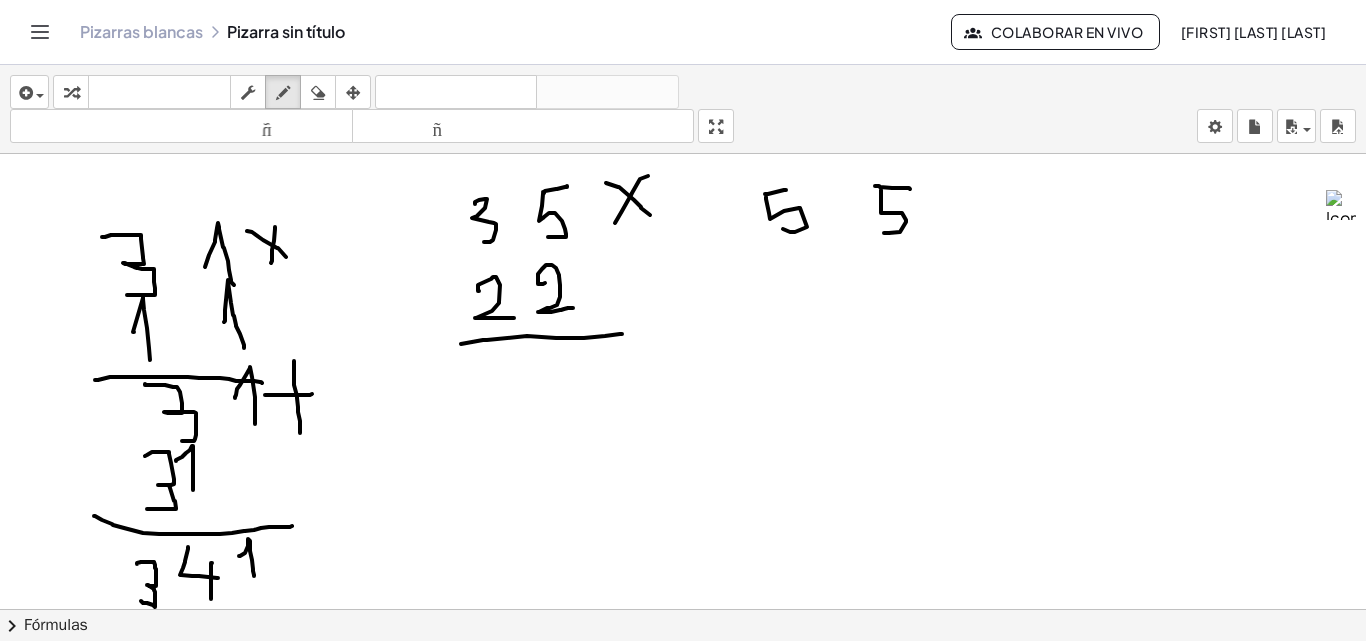 drag, startPoint x: 881, startPoint y: 190, endPoint x: 873, endPoint y: 210, distance: 21.540659 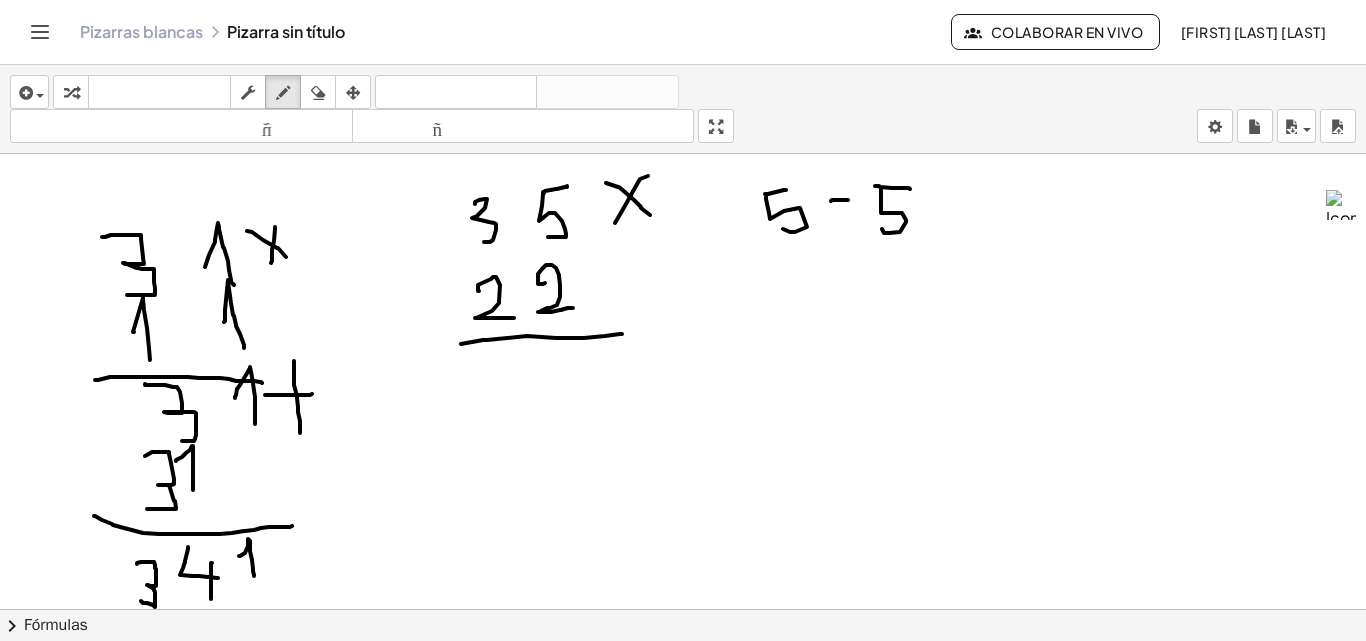 drag, startPoint x: 848, startPoint y: 200, endPoint x: 844, endPoint y: 190, distance: 10.770329 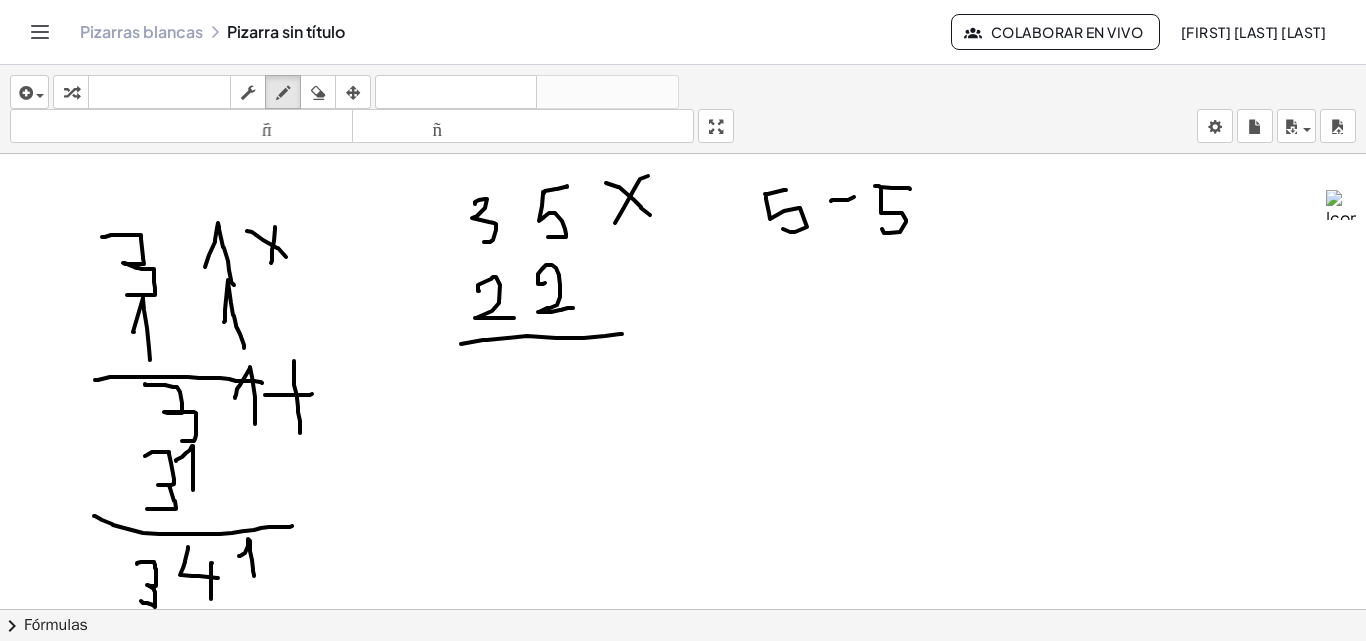 click at bounding box center [683, 688] 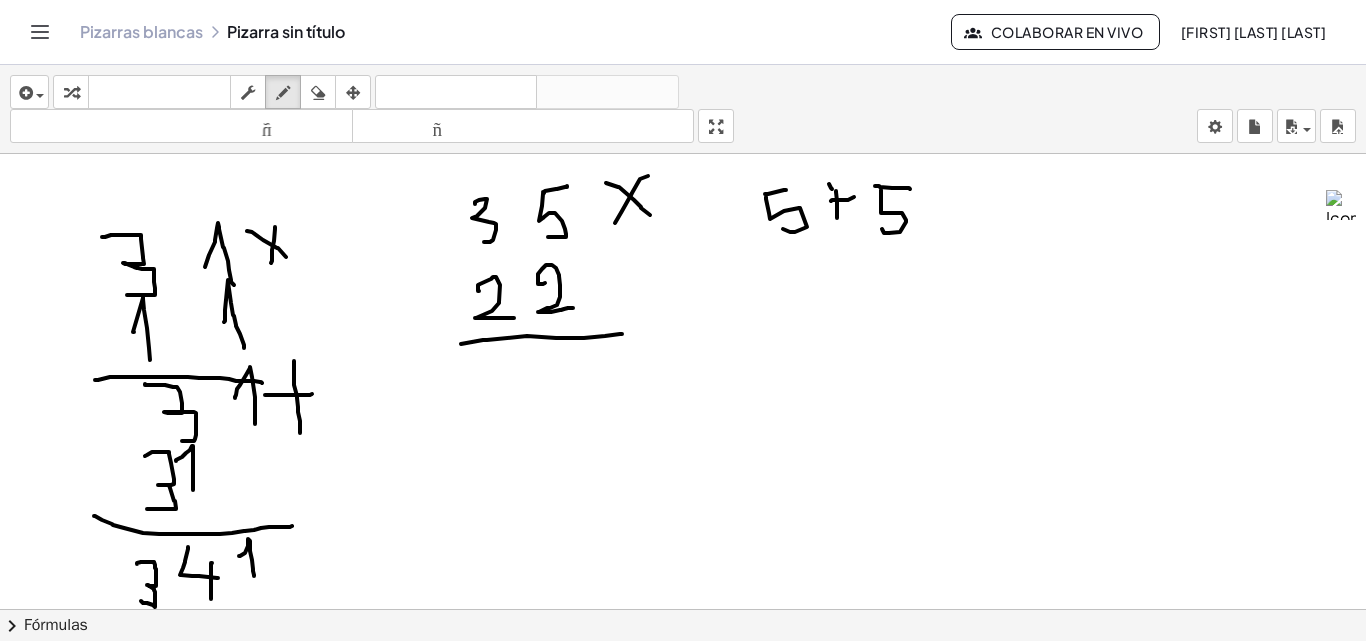 drag, startPoint x: 837, startPoint y: 218, endPoint x: 804, endPoint y: 261, distance: 54.20332 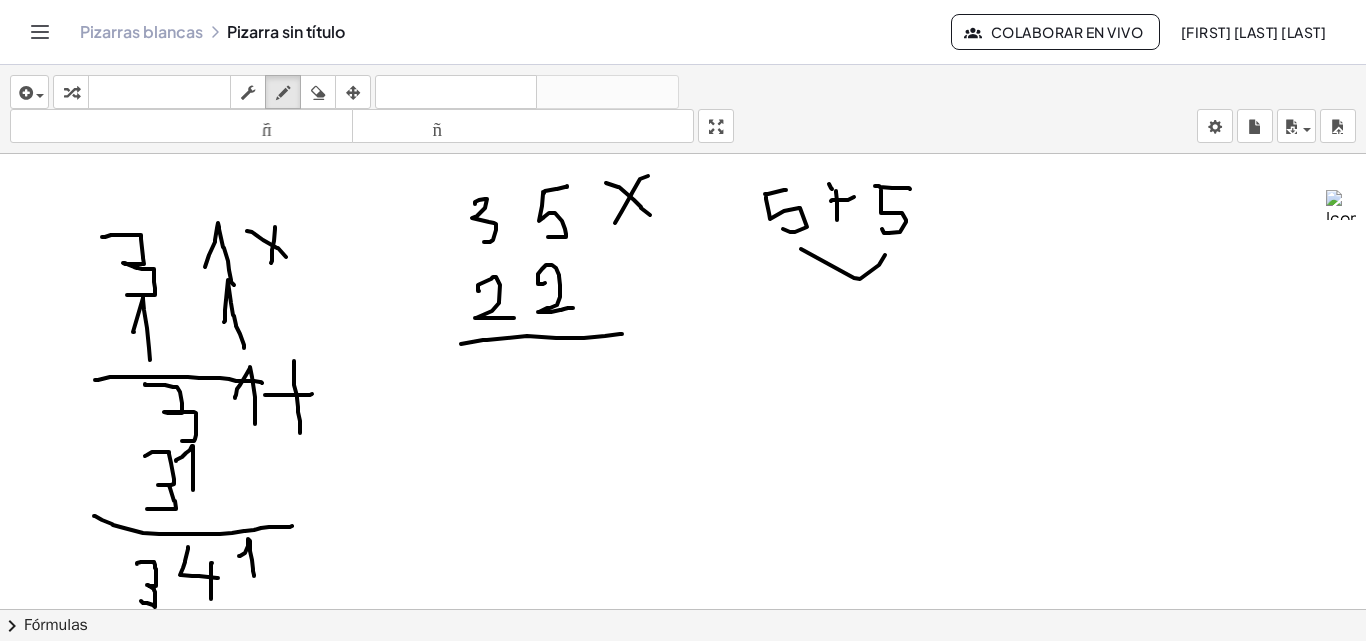 drag, startPoint x: 843, startPoint y: 272, endPoint x: 885, endPoint y: 255, distance: 45.310043 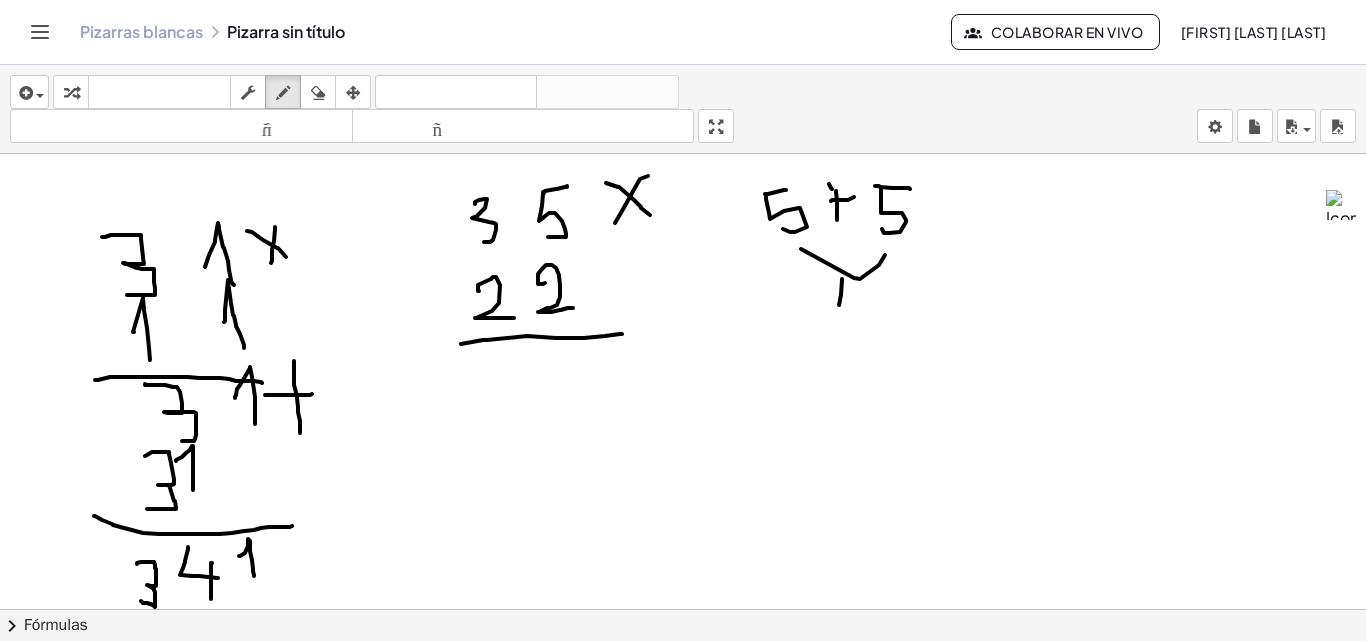 drag, startPoint x: 842, startPoint y: 279, endPoint x: 838, endPoint y: 315, distance: 36.221542 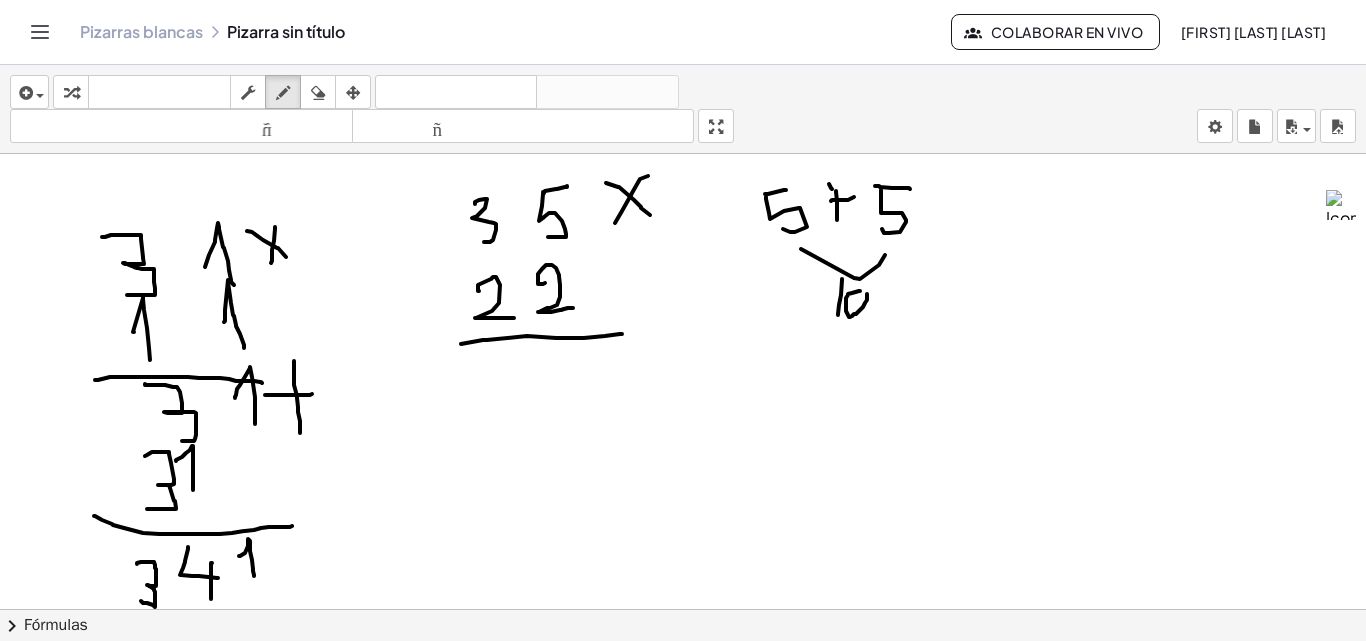 click at bounding box center [683, 688] 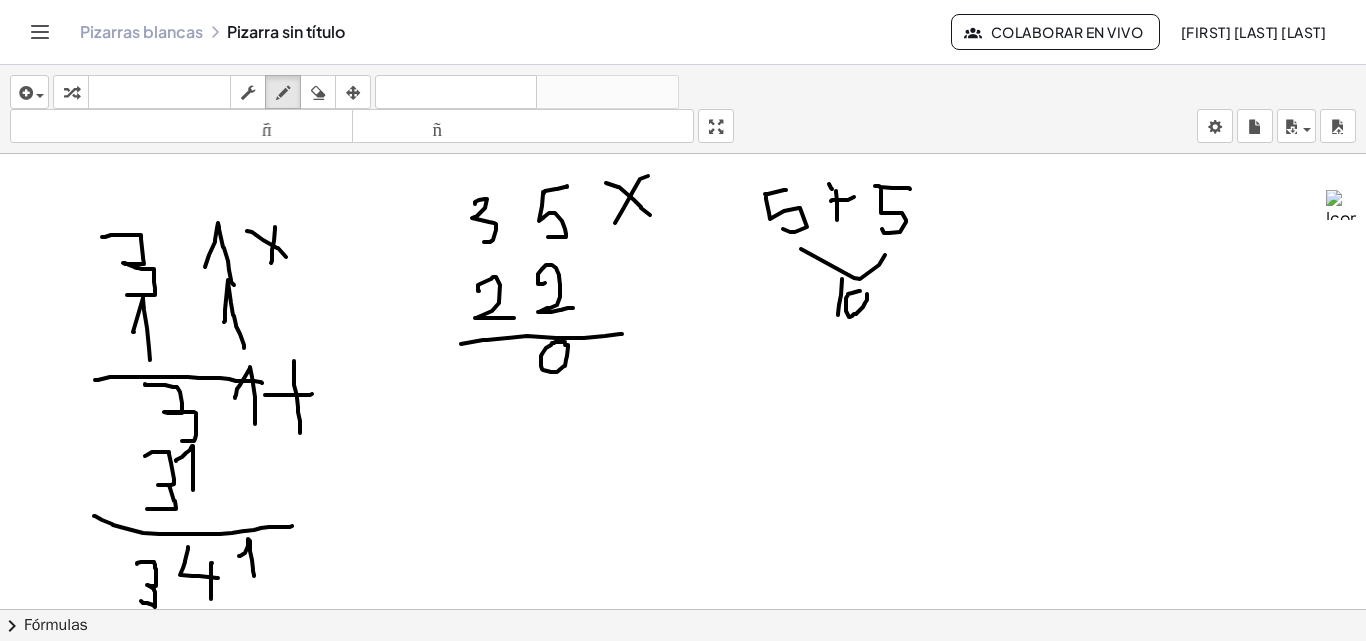 click at bounding box center [683, 688] 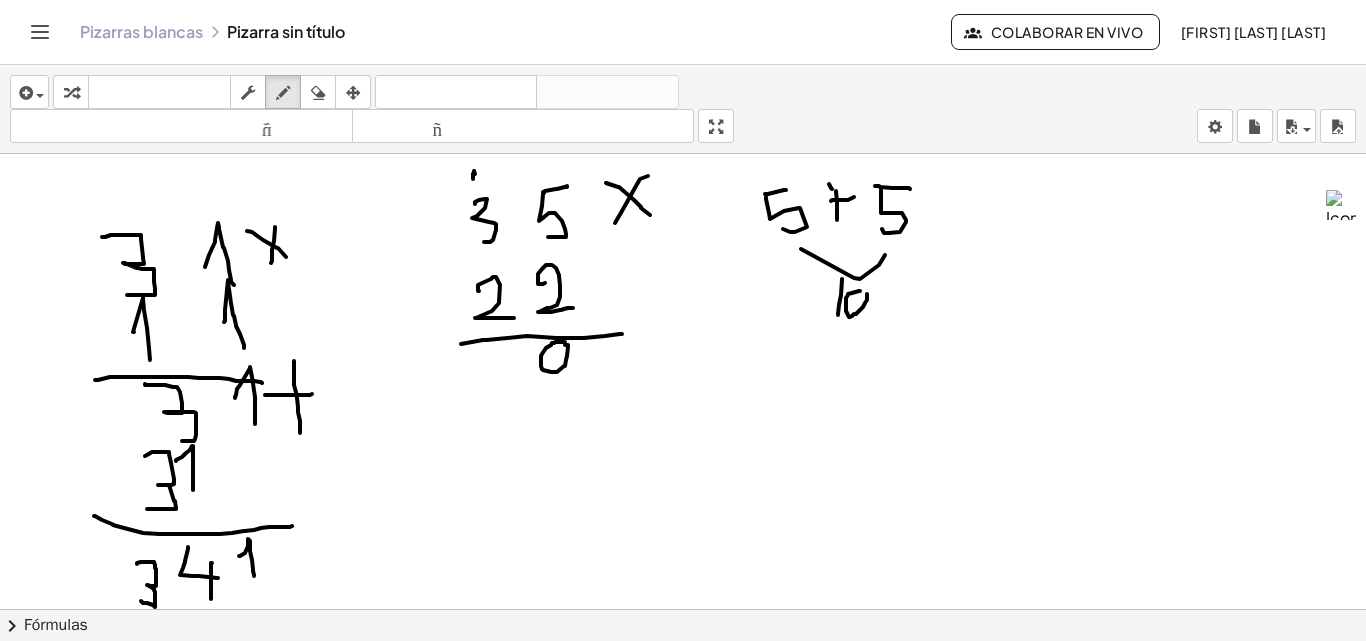 click at bounding box center [683, 688] 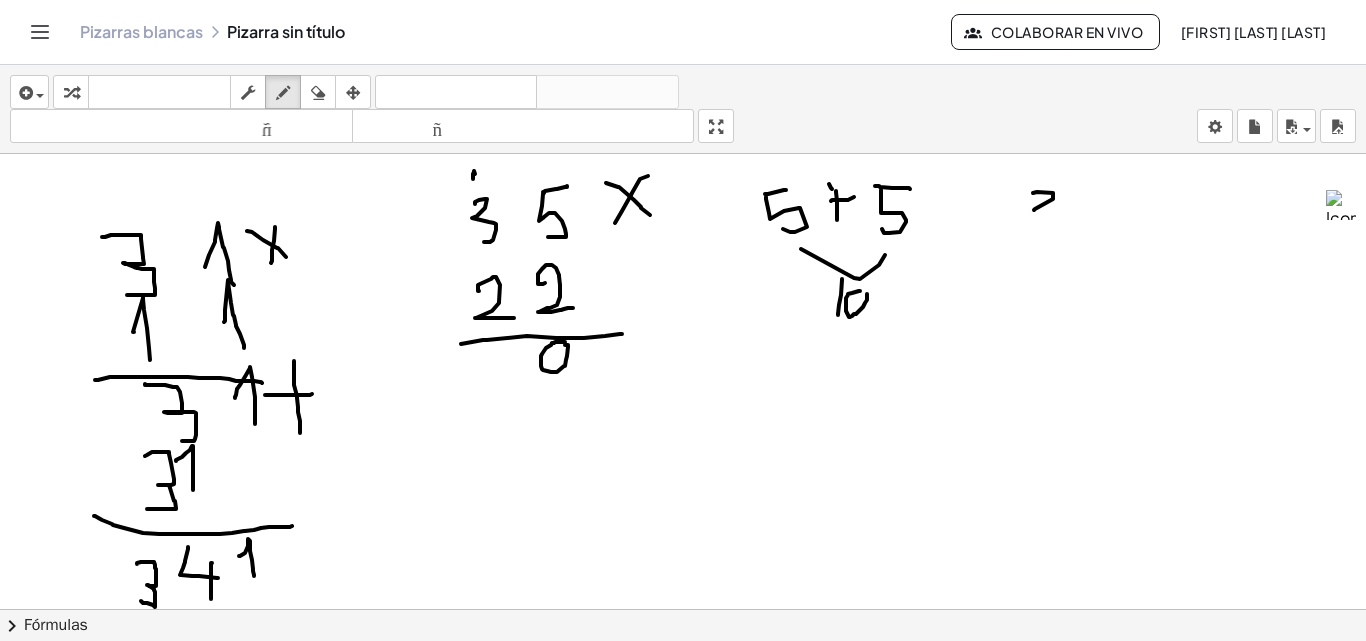 drag, startPoint x: 1033, startPoint y: 193, endPoint x: 1048, endPoint y: 210, distance: 22.671568 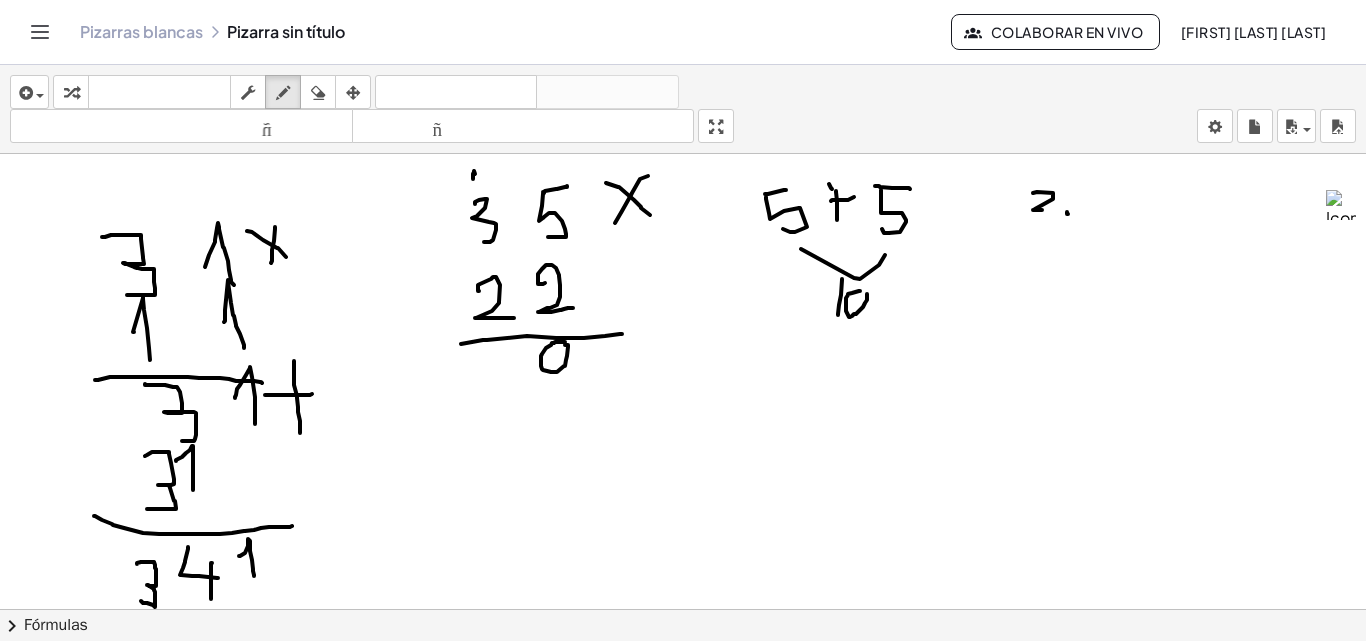 drag, startPoint x: 1068, startPoint y: 214, endPoint x: 1048, endPoint y: 215, distance: 20.024984 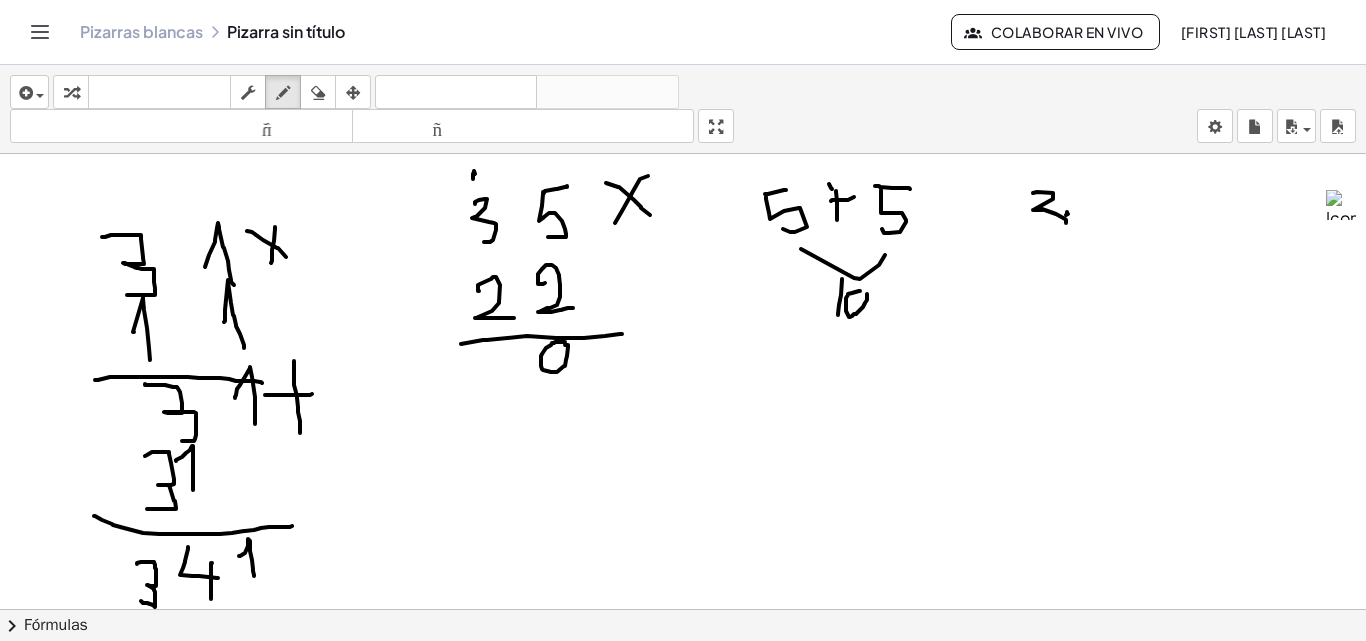 drag, startPoint x: 1039, startPoint y: 208, endPoint x: 1077, endPoint y: 222, distance: 40.496914 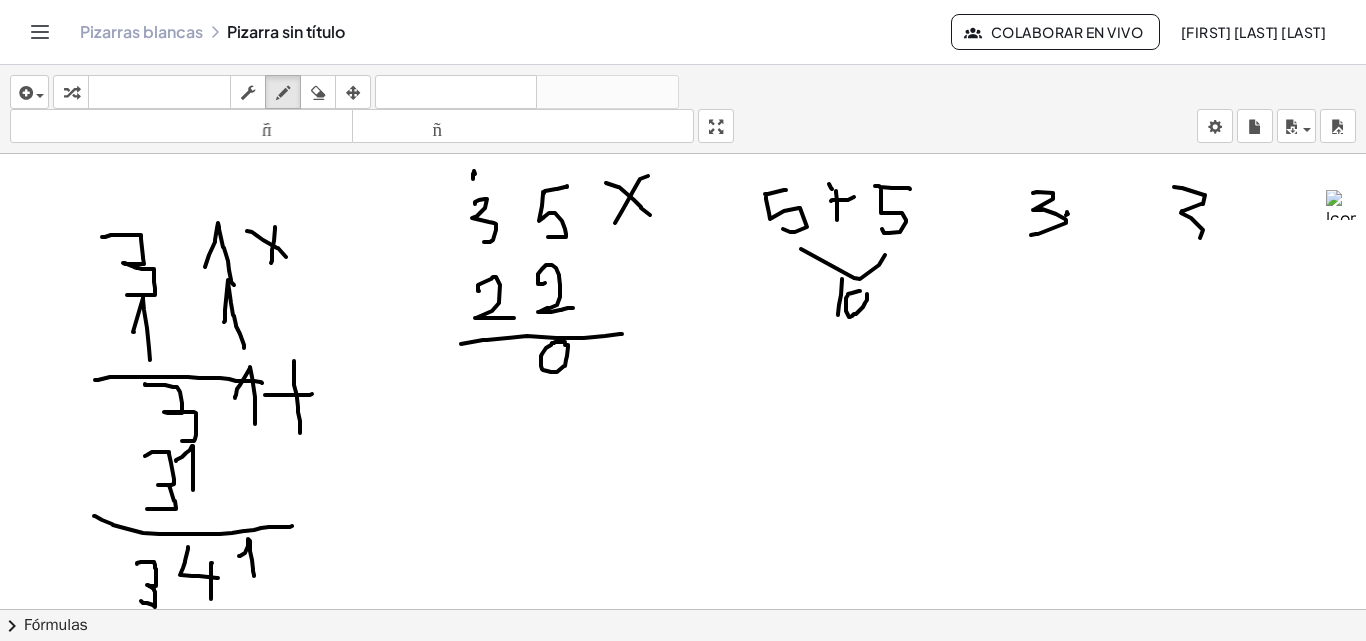 drag, startPoint x: 1174, startPoint y: 187, endPoint x: 1144, endPoint y: 213, distance: 39.698868 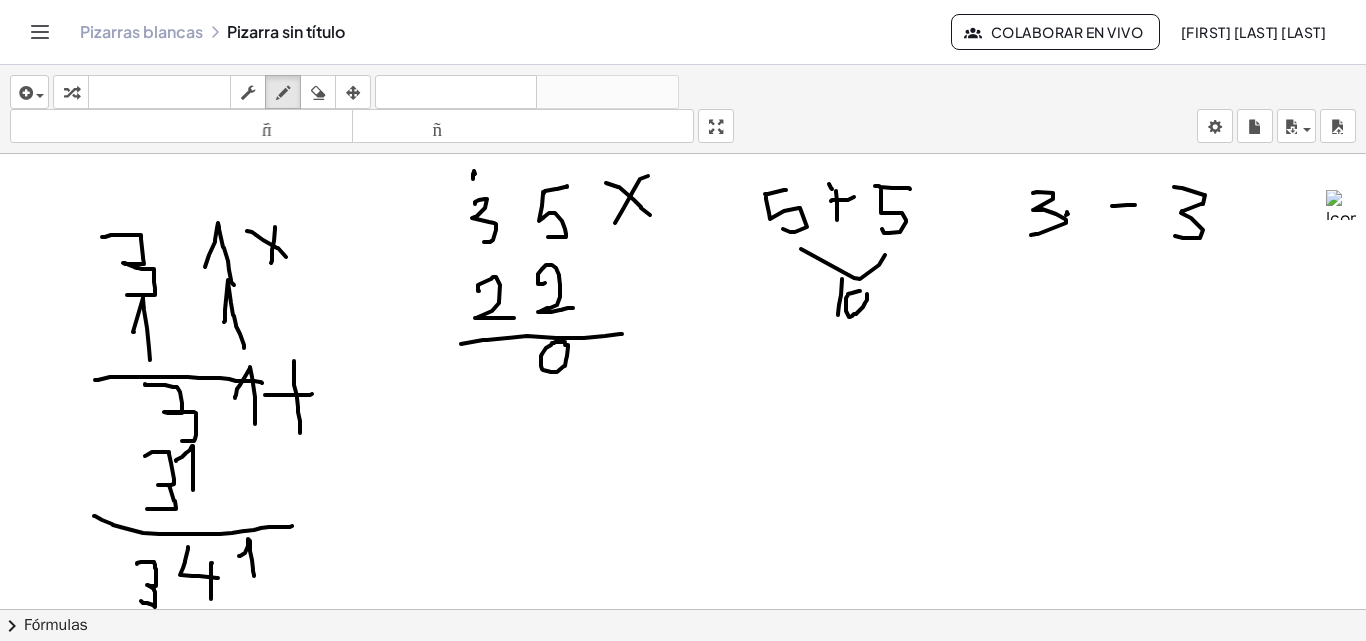 drag, startPoint x: 1115, startPoint y: 206, endPoint x: 1135, endPoint y: 205, distance: 20.024984 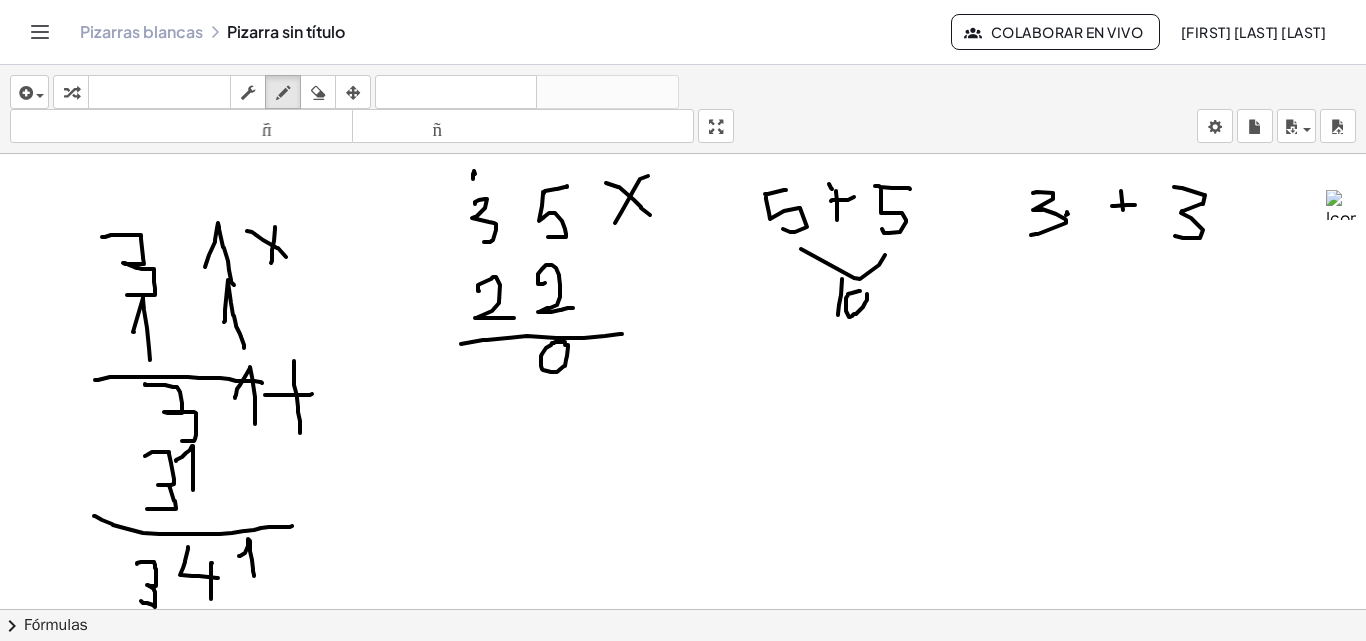 drag, startPoint x: 1121, startPoint y: 191, endPoint x: 1128, endPoint y: 221, distance: 30.805843 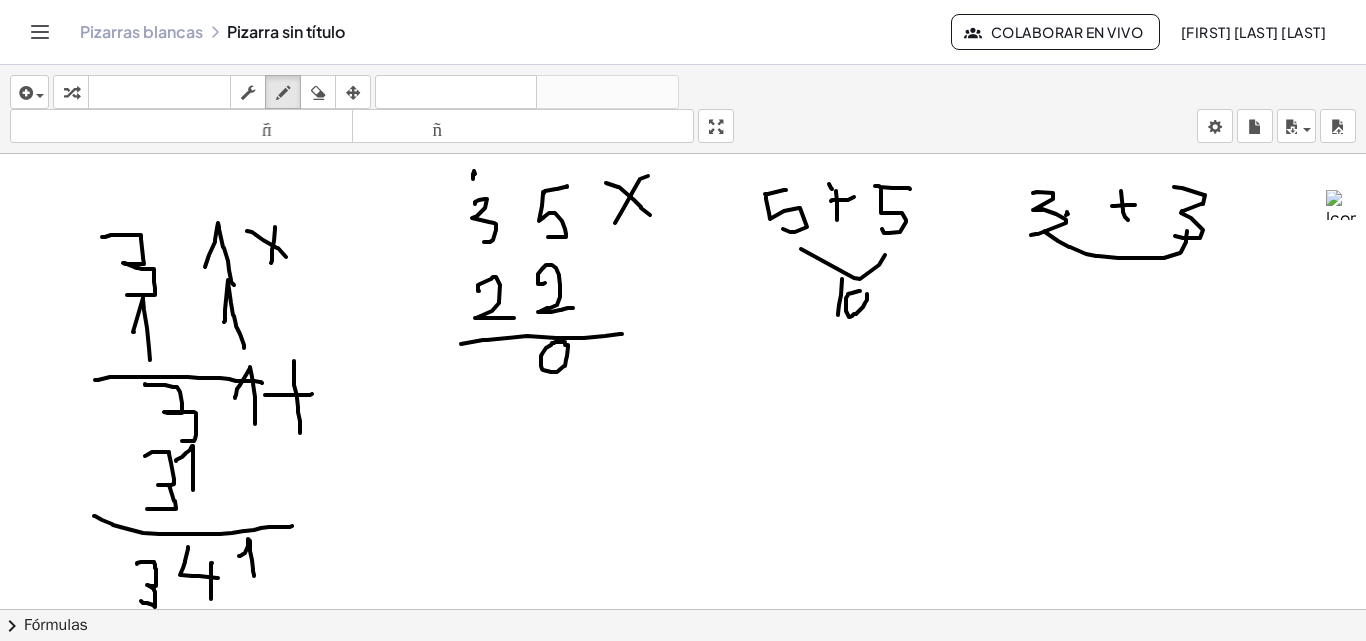 drag, startPoint x: 1045, startPoint y: 231, endPoint x: 1187, endPoint y: 222, distance: 142.28493 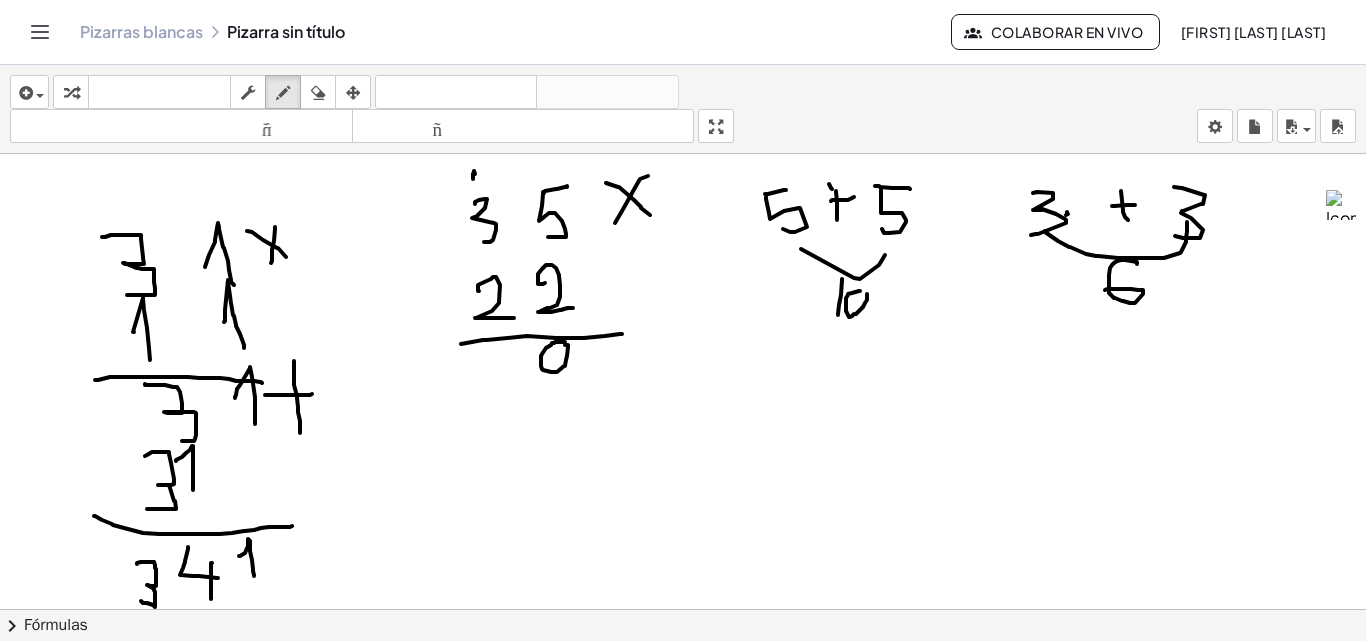 drag, startPoint x: 1137, startPoint y: 264, endPoint x: 1075, endPoint y: 287, distance: 66.12866 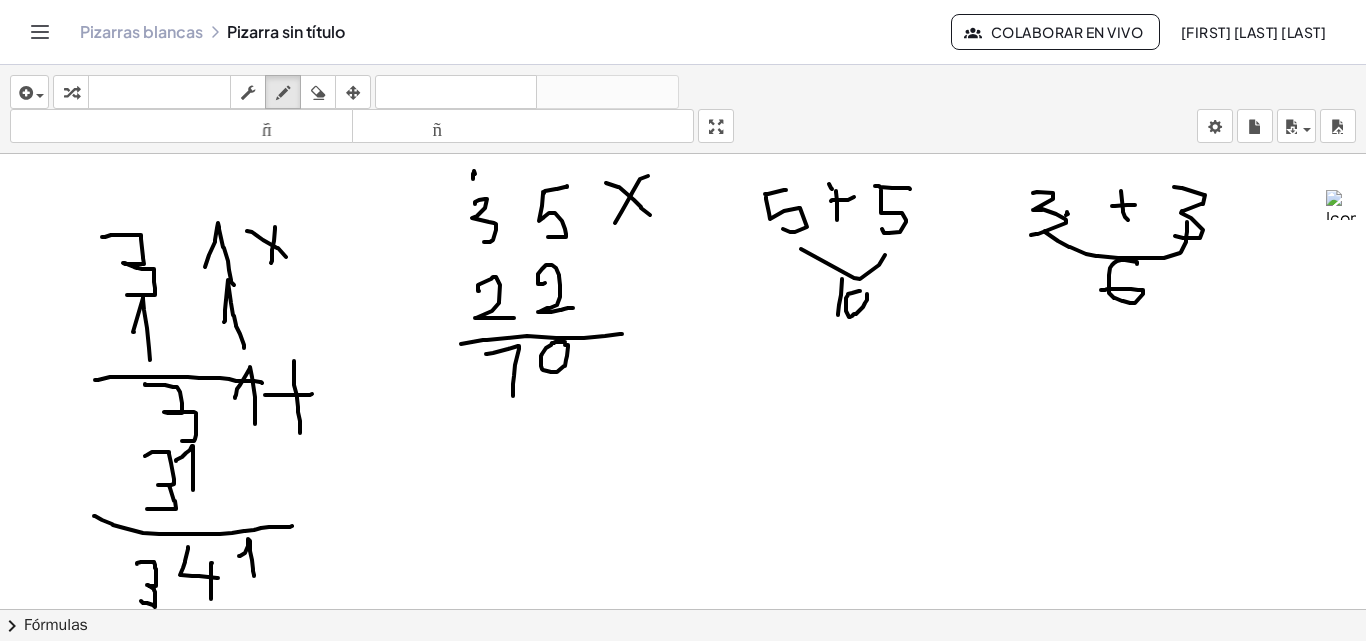 drag, startPoint x: 486, startPoint y: 354, endPoint x: 513, endPoint y: 396, distance: 49.92995 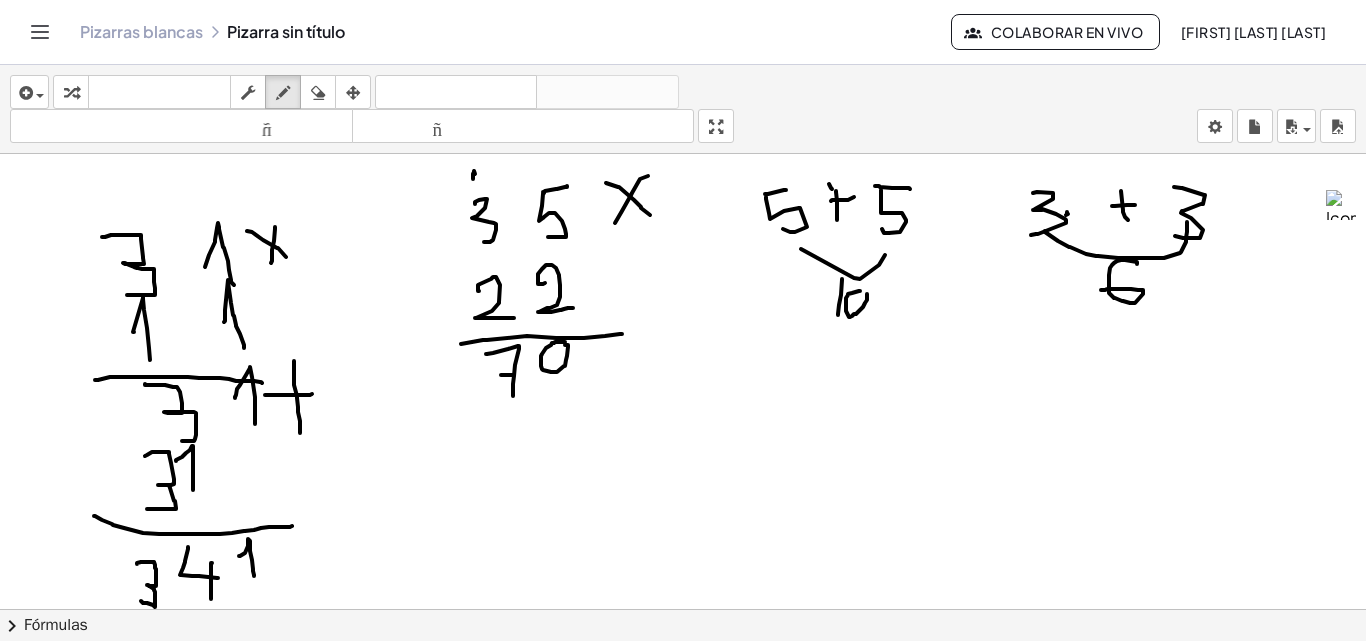 drag, startPoint x: 501, startPoint y: 375, endPoint x: 517, endPoint y: 375, distance: 16 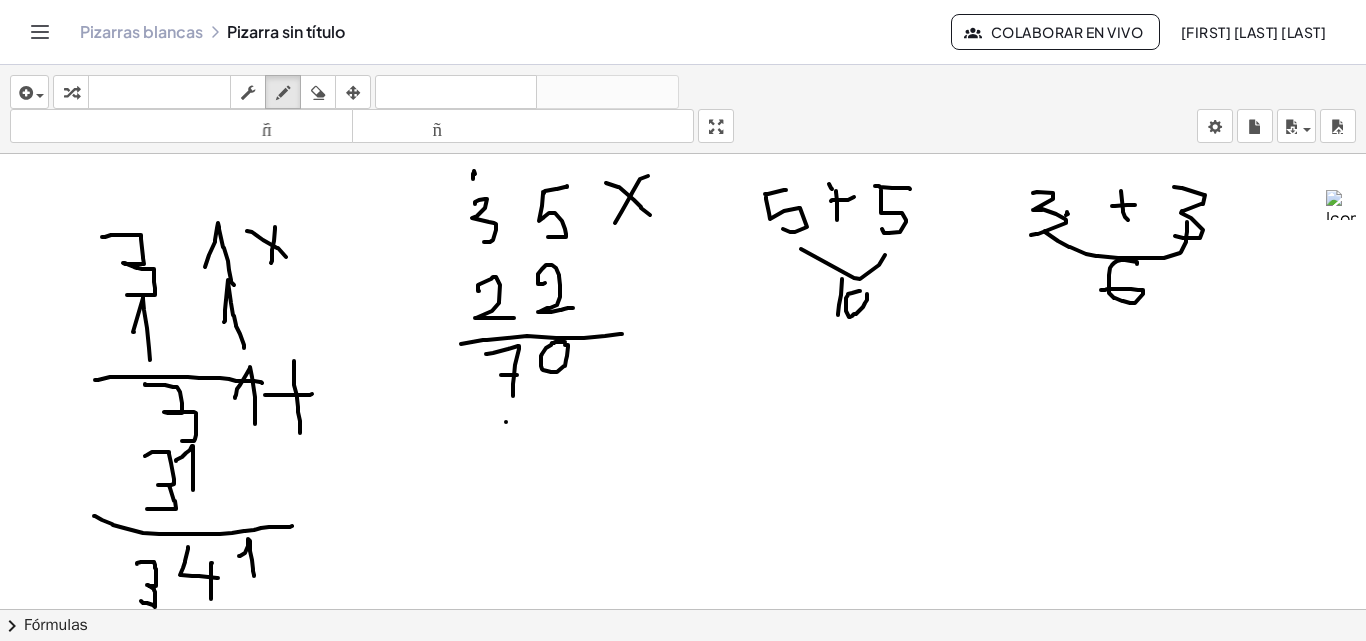 click at bounding box center [683, 688] 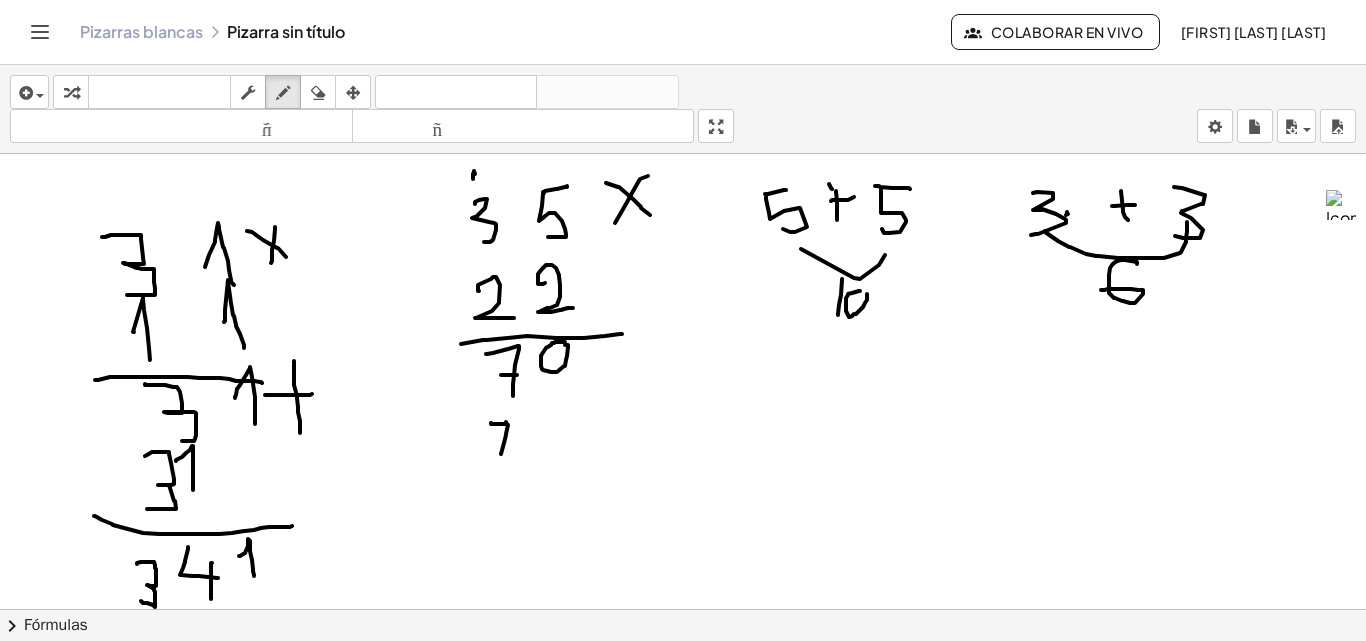 drag, startPoint x: 491, startPoint y: 423, endPoint x: 500, endPoint y: 468, distance: 45.891174 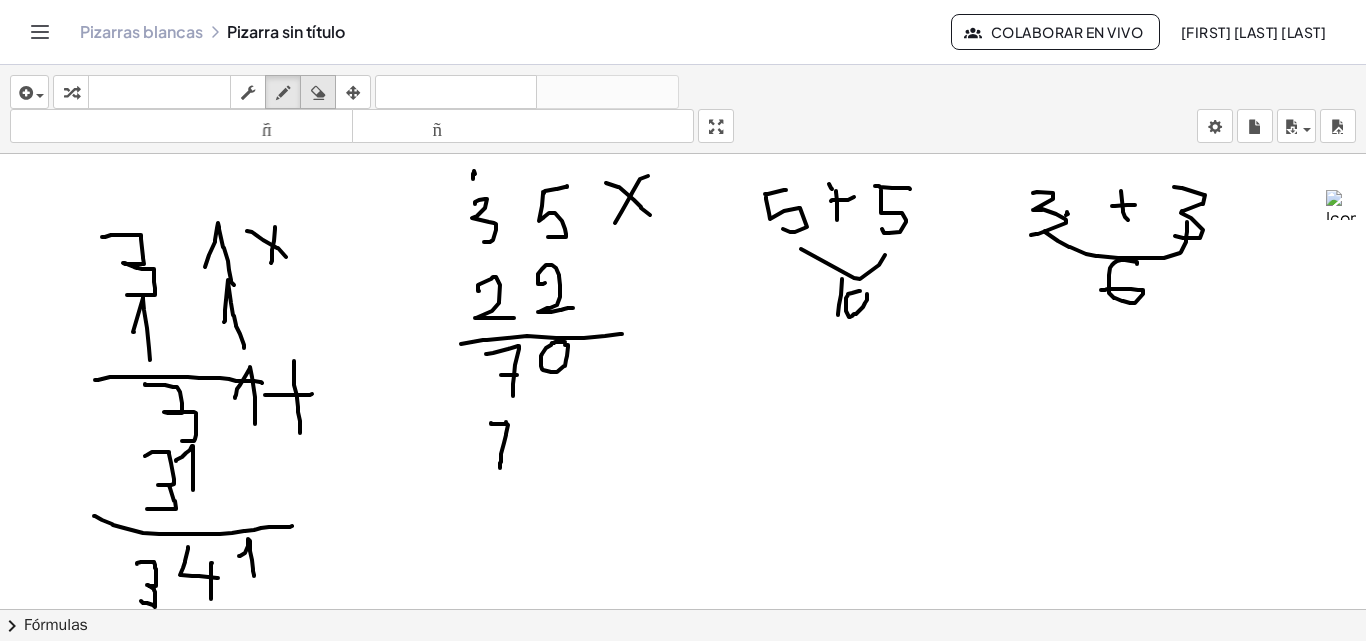 click at bounding box center [318, 93] 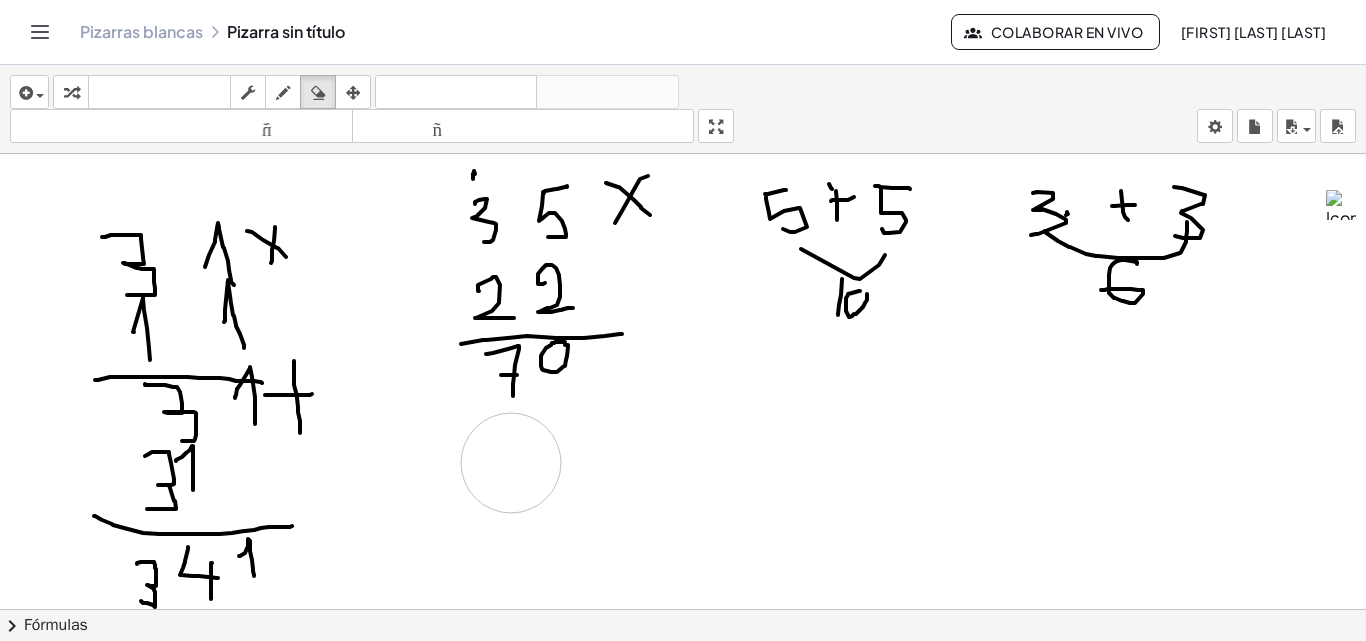 drag, startPoint x: 512, startPoint y: 463, endPoint x: 496, endPoint y: 465, distance: 16.124516 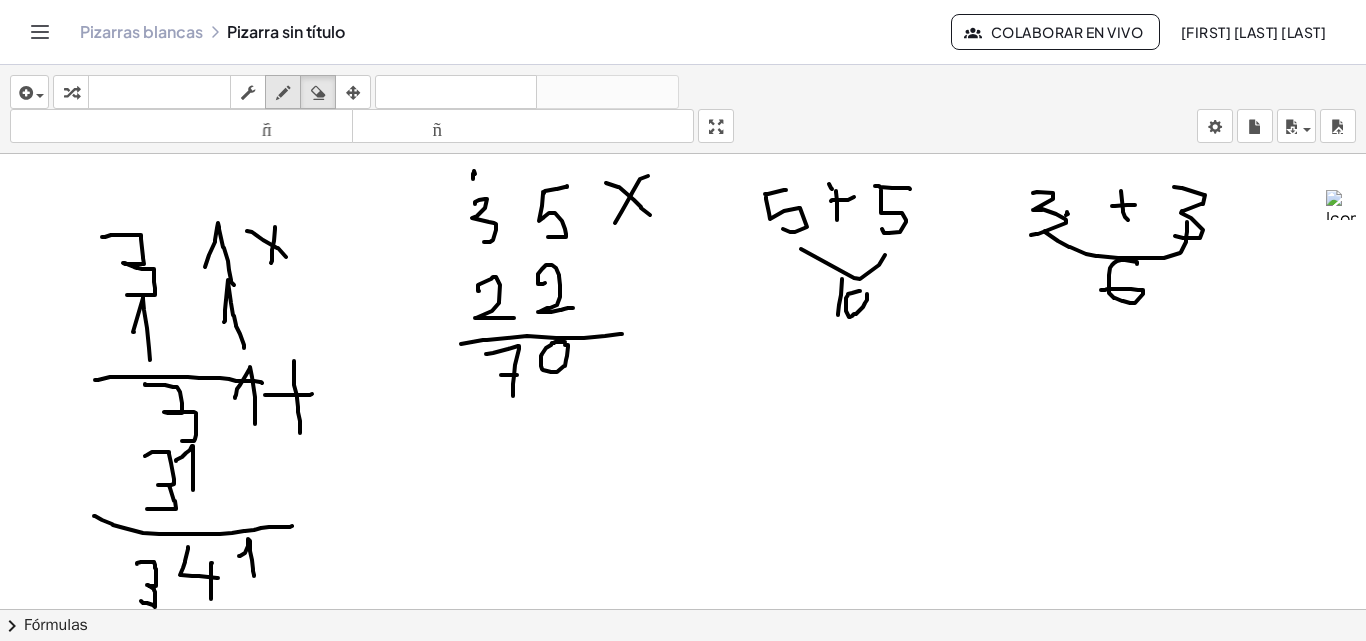 click at bounding box center [283, 93] 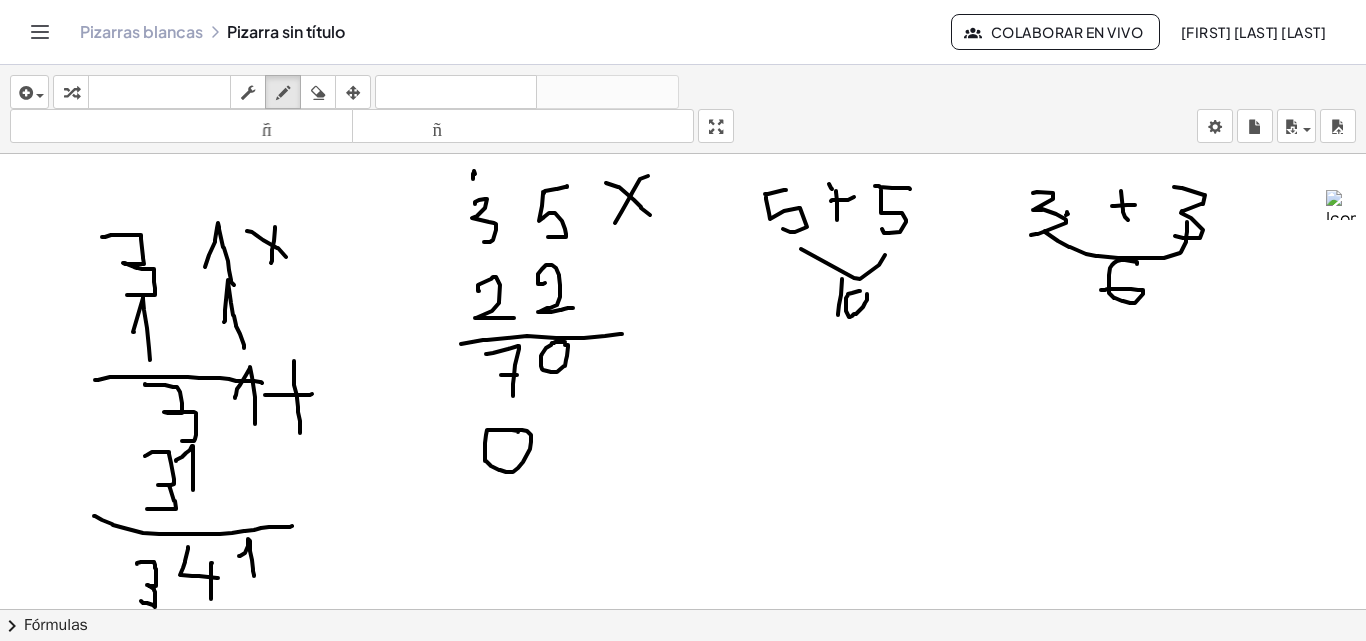 click at bounding box center [683, 688] 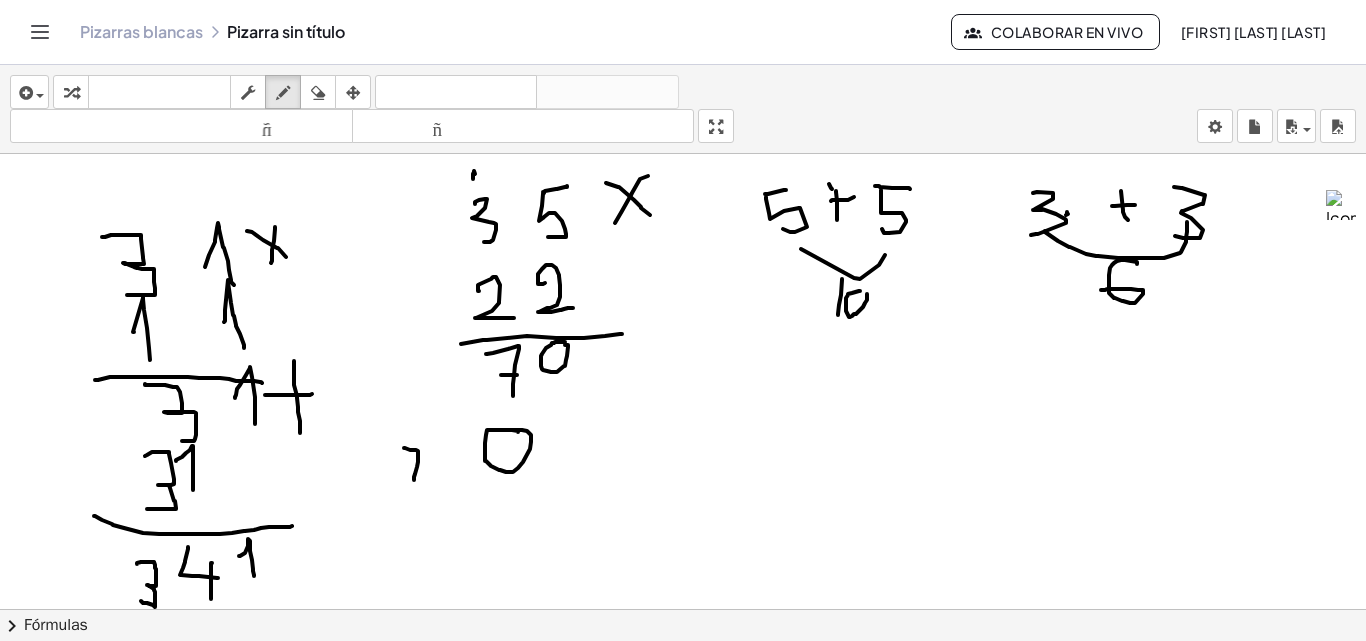 drag, startPoint x: 404, startPoint y: 448, endPoint x: 414, endPoint y: 480, distance: 33.526108 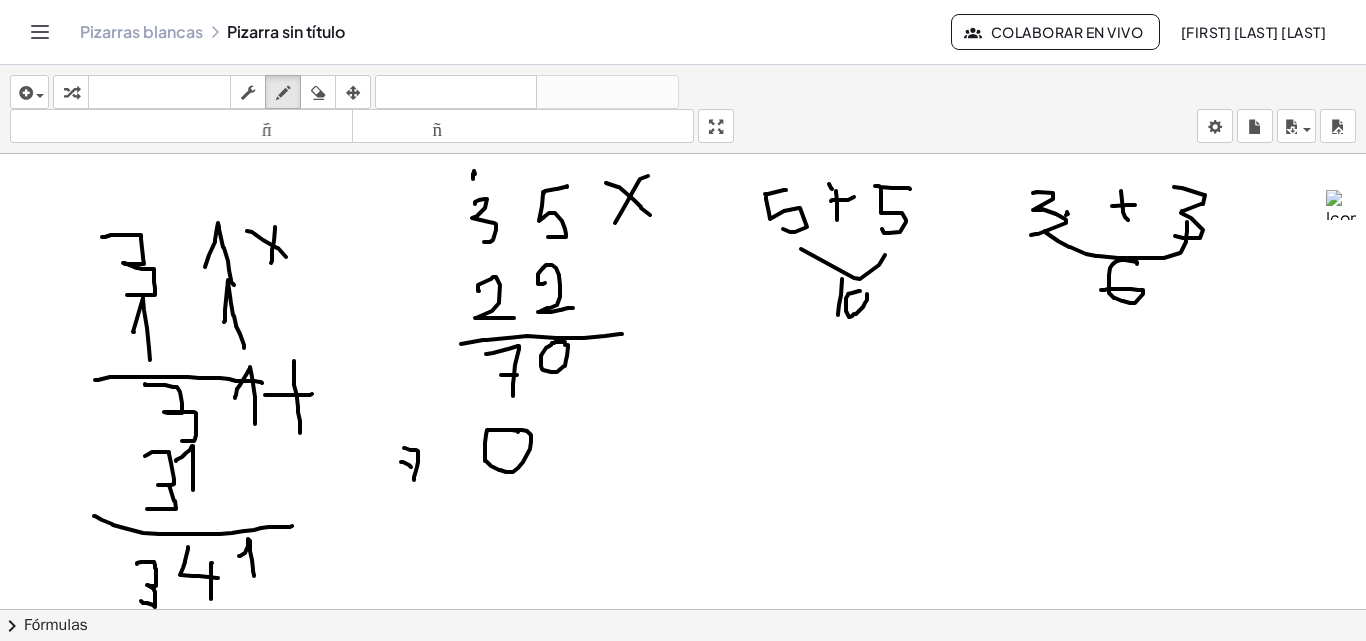 drag, startPoint x: 401, startPoint y: 462, endPoint x: 411, endPoint y: 467, distance: 11.18034 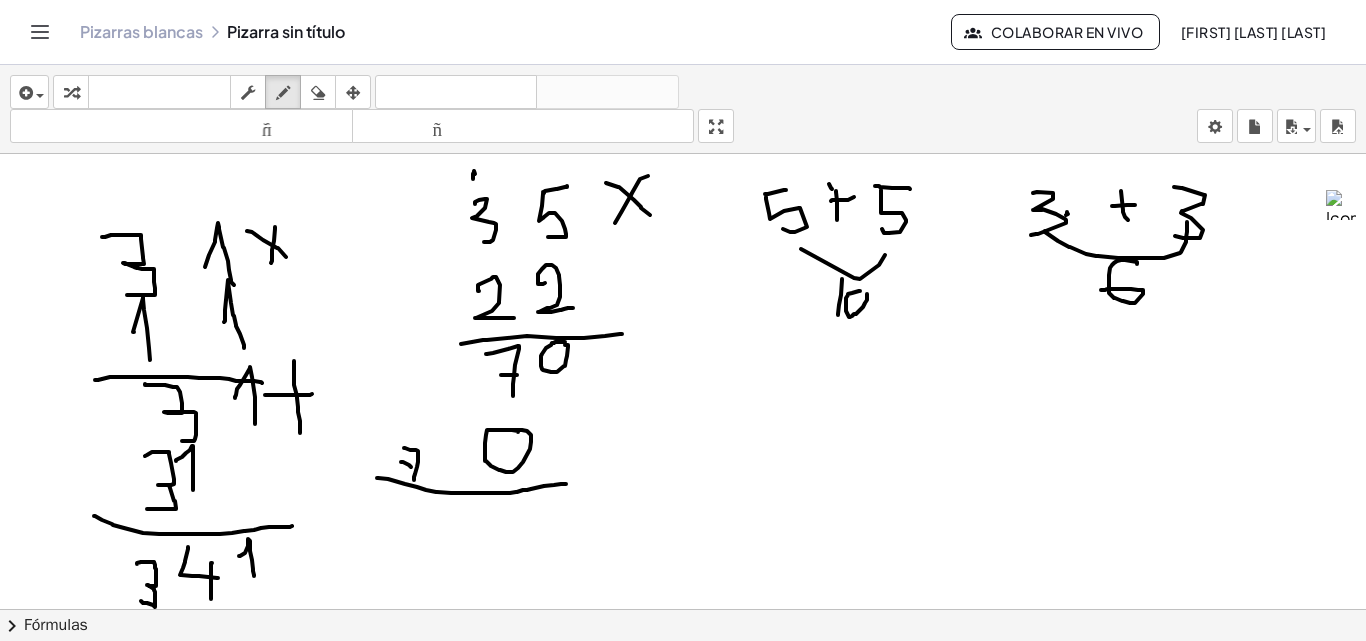 drag, startPoint x: 377, startPoint y: 478, endPoint x: 582, endPoint y: 471, distance: 205.11948 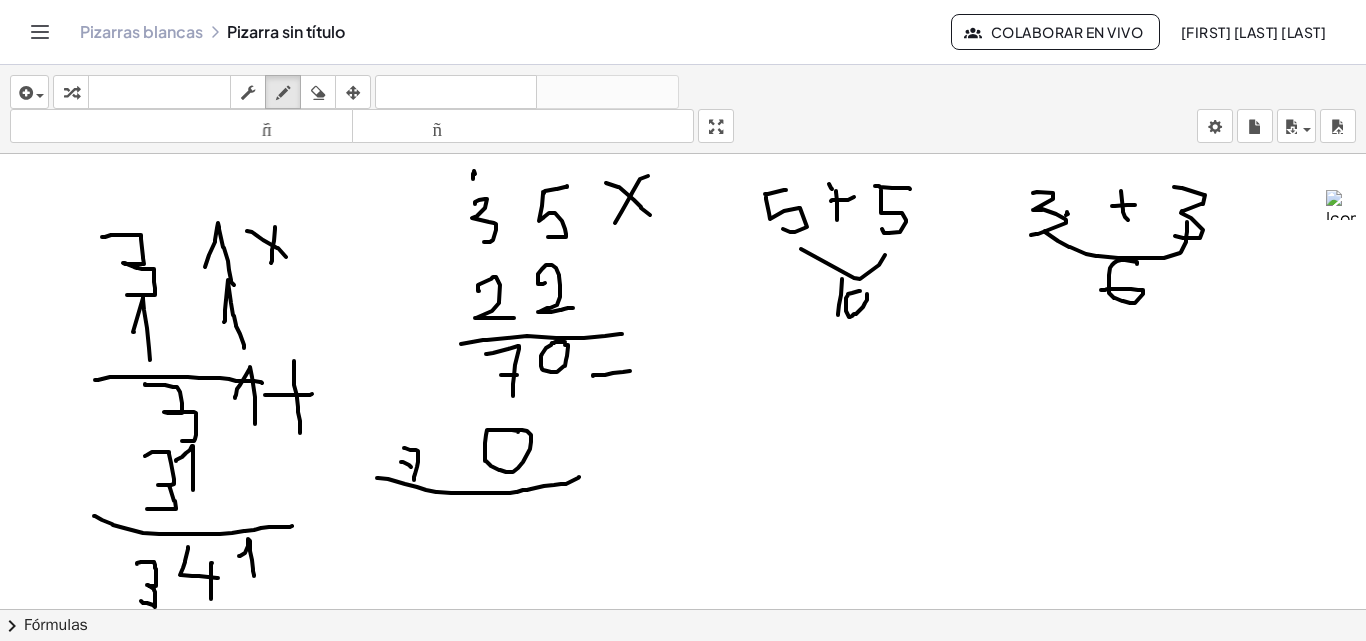 drag, startPoint x: 593, startPoint y: 376, endPoint x: 637, endPoint y: 370, distance: 44.407207 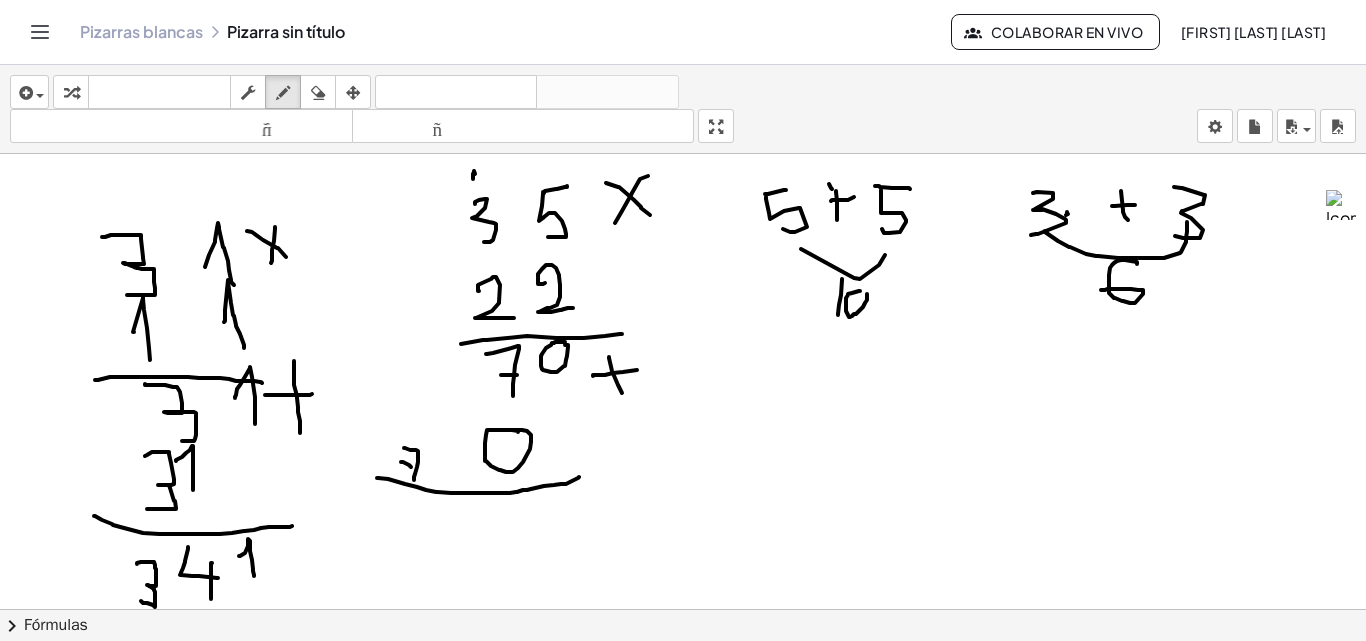 drag, startPoint x: 609, startPoint y: 357, endPoint x: 623, endPoint y: 394, distance: 39.56008 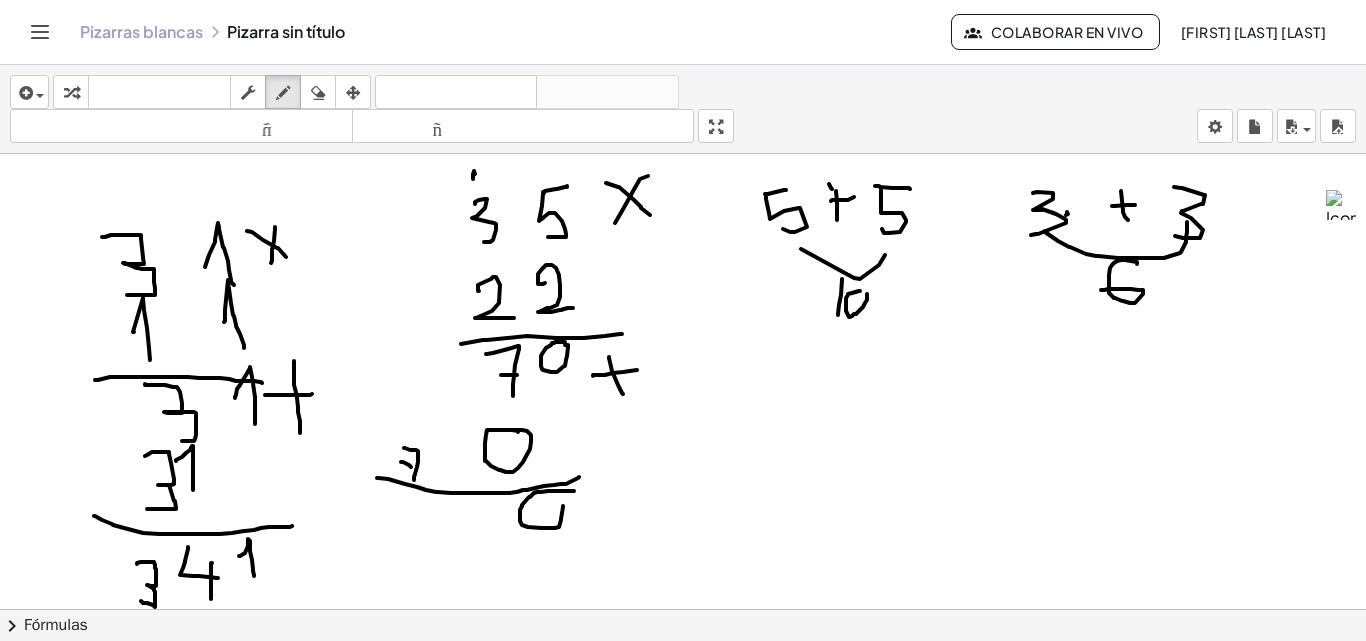 drag, startPoint x: 574, startPoint y: 491, endPoint x: 564, endPoint y: 501, distance: 14.142136 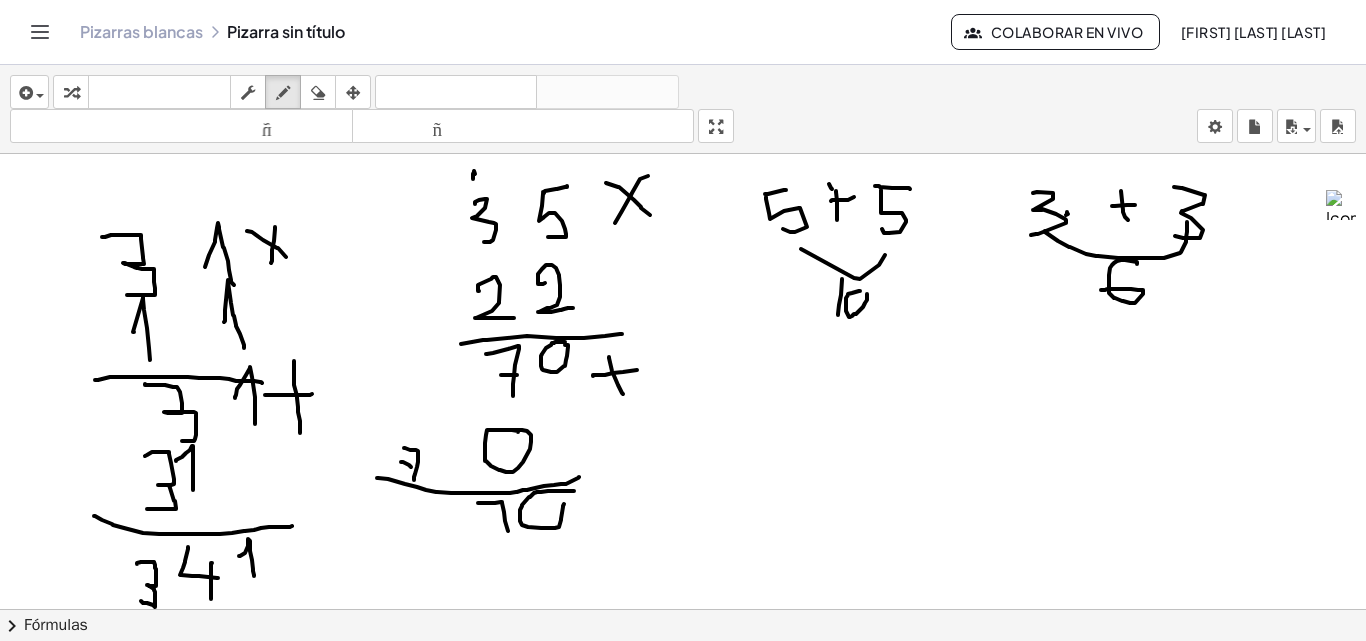 drag, startPoint x: 478, startPoint y: 503, endPoint x: 509, endPoint y: 532, distance: 42.44997 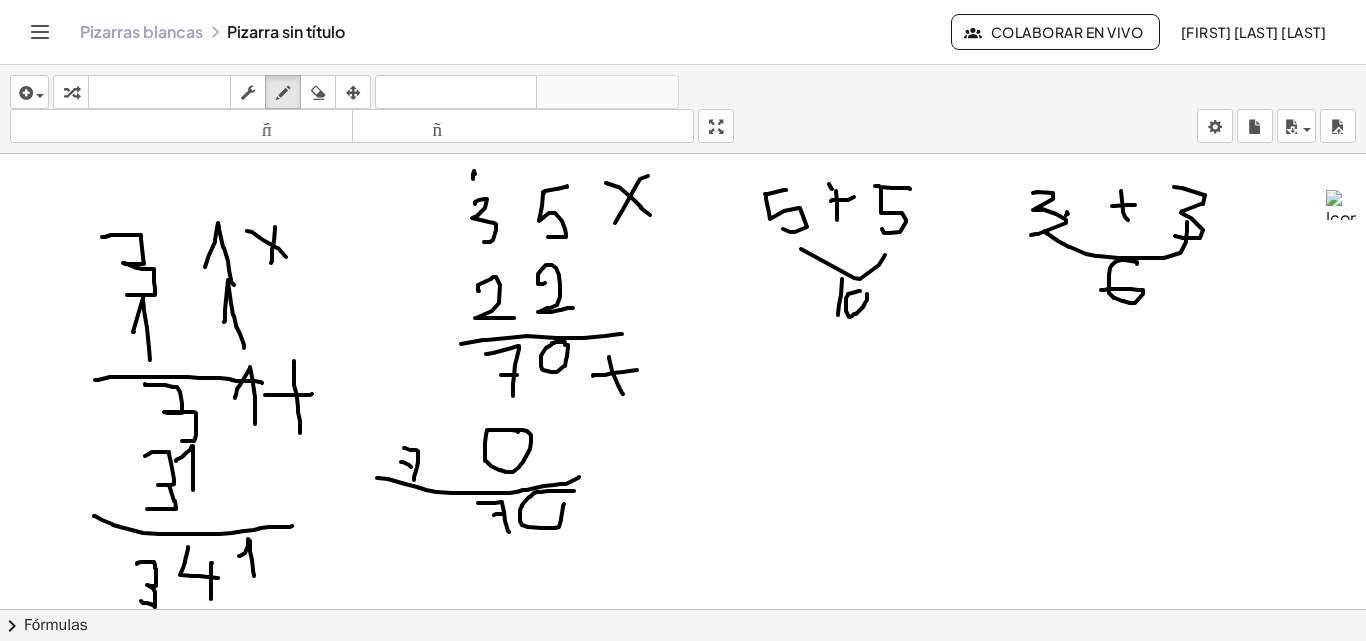 click at bounding box center (683, 688) 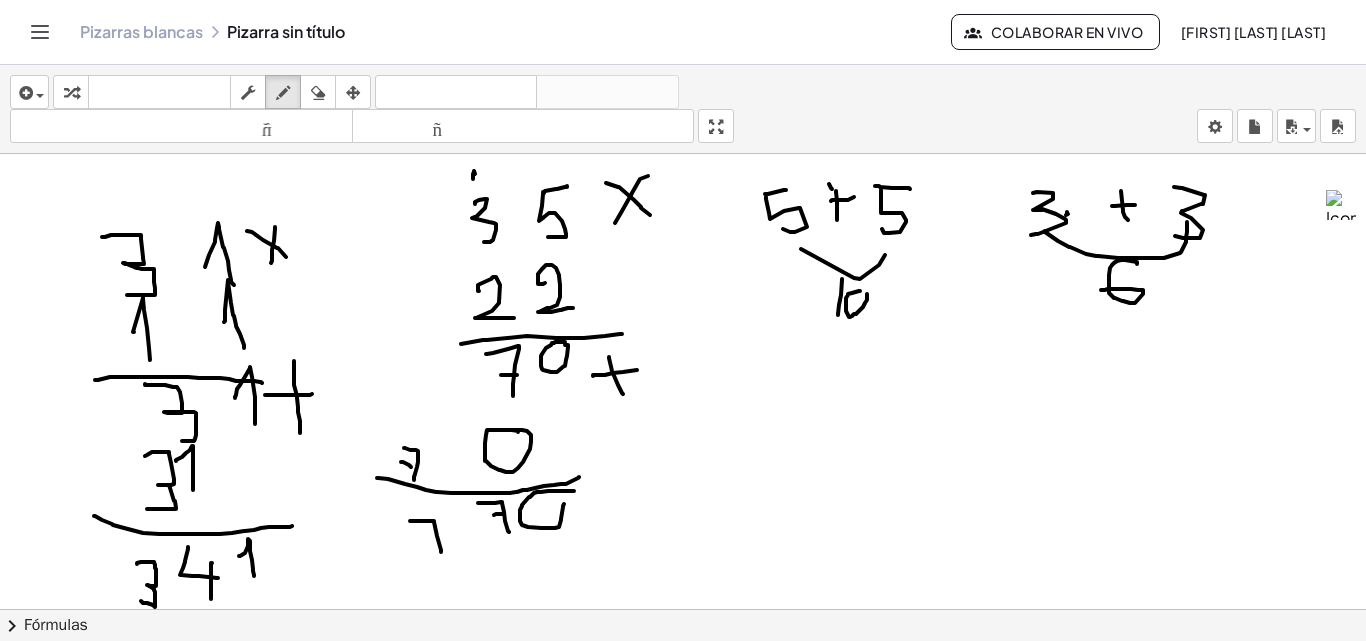 drag, startPoint x: 410, startPoint y: 521, endPoint x: 441, endPoint y: 552, distance: 43.840622 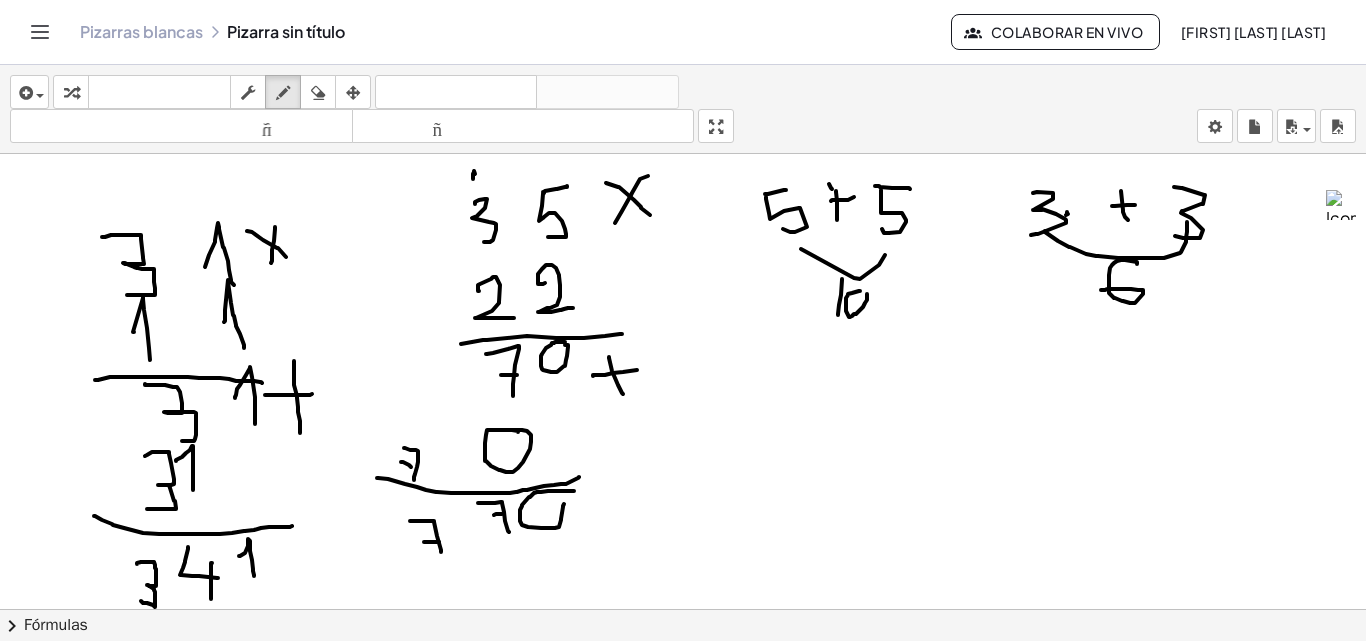 drag, startPoint x: 424, startPoint y: 542, endPoint x: 439, endPoint y: 542, distance: 15 